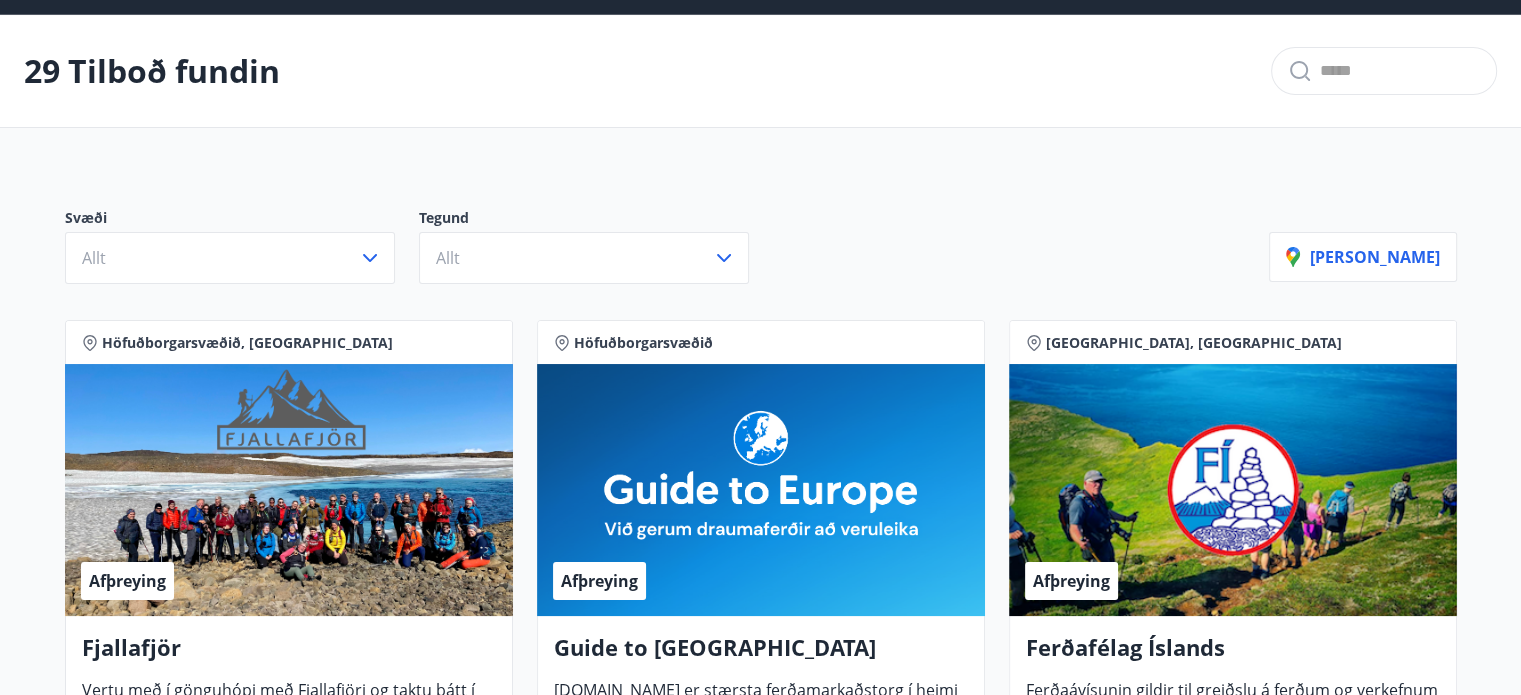 scroll, scrollTop: 0, scrollLeft: 0, axis: both 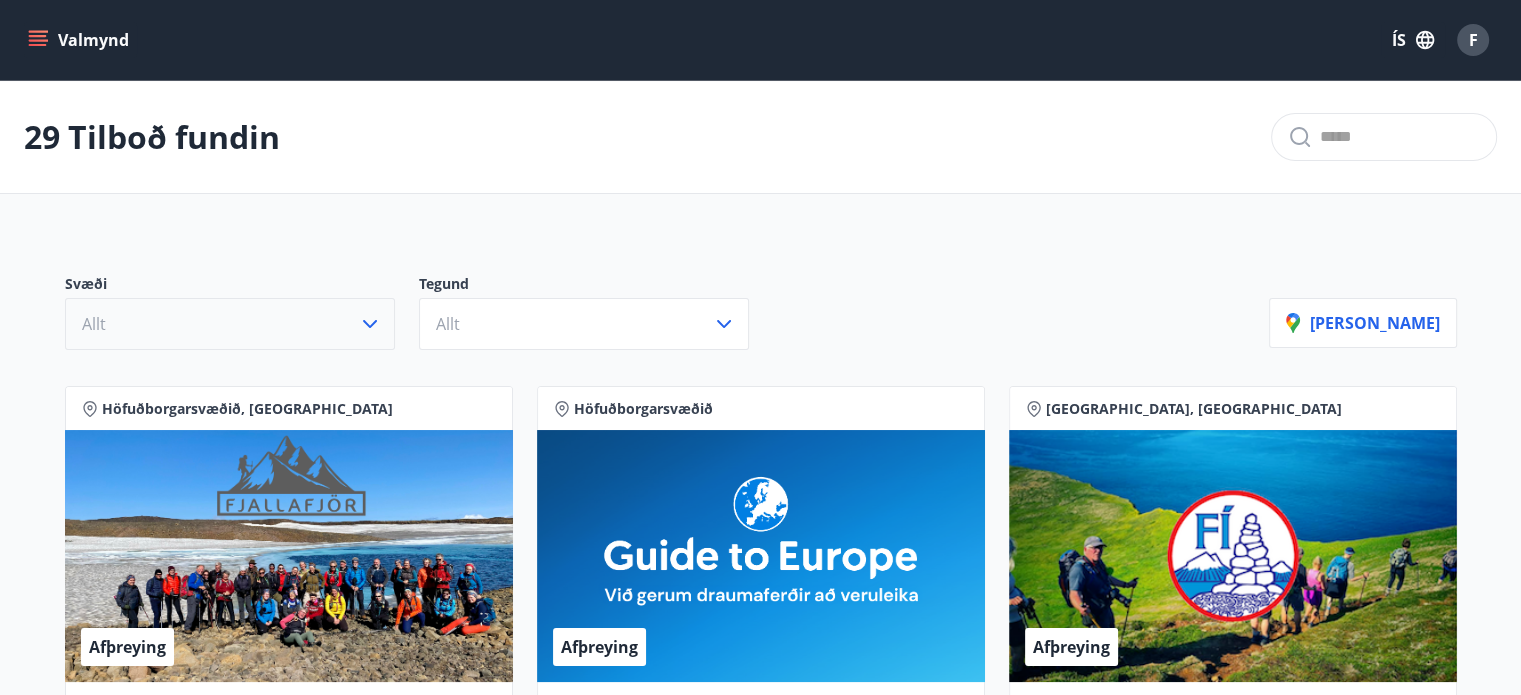 click 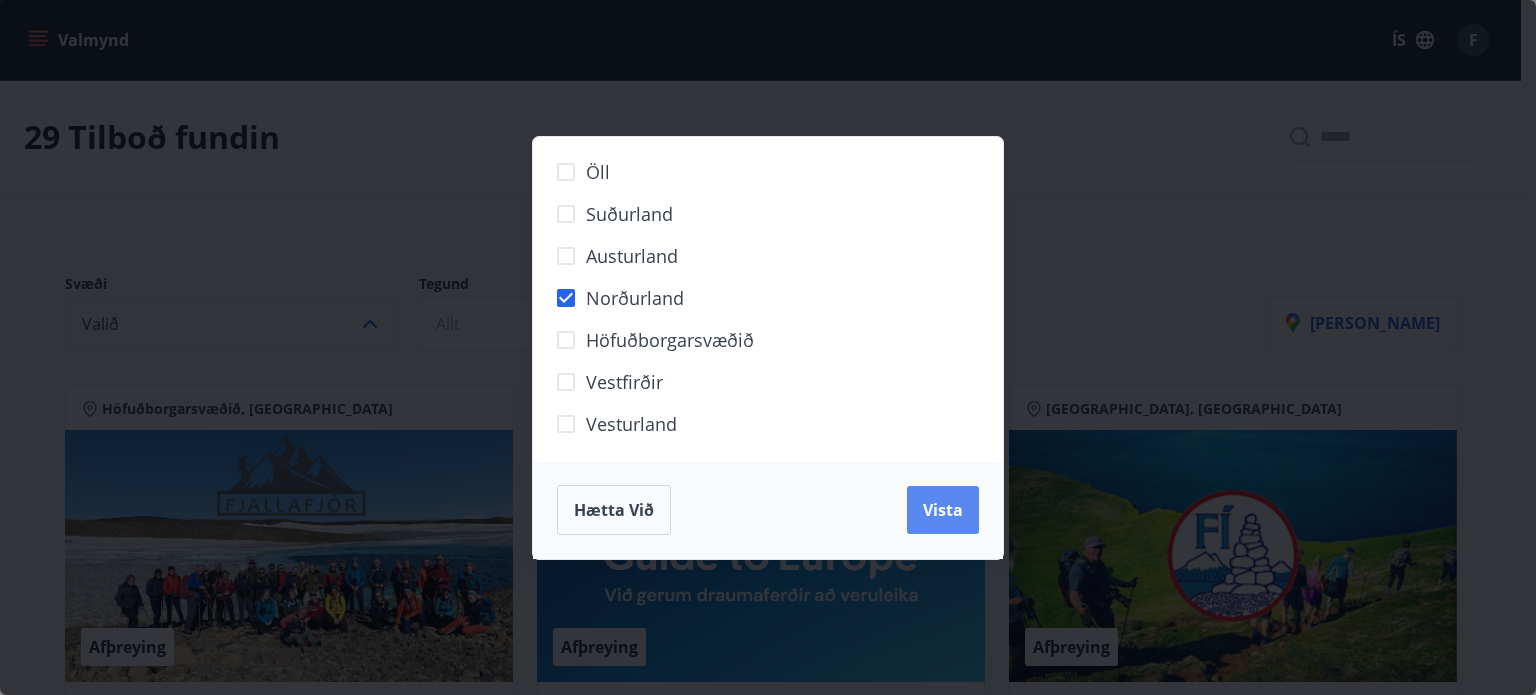click on "Vista" at bounding box center (943, 510) 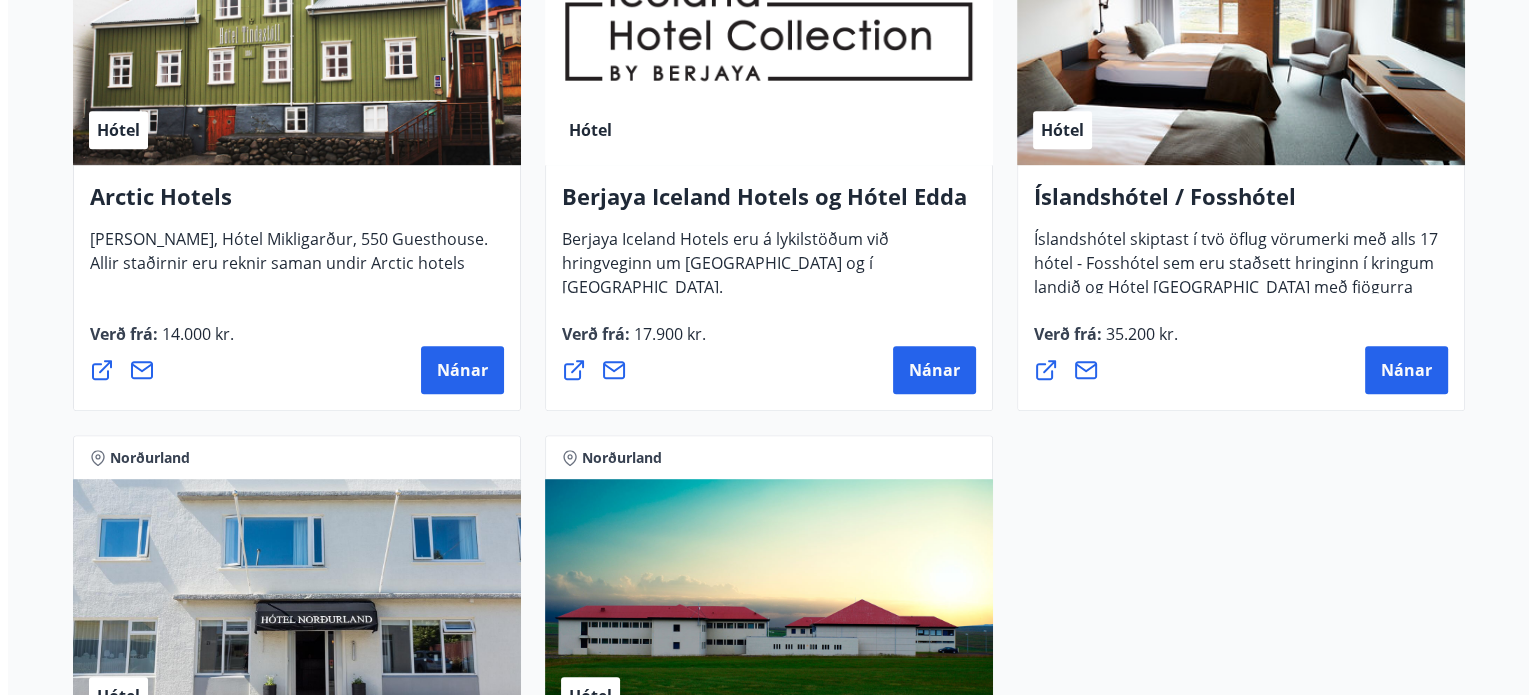 scroll, scrollTop: 1200, scrollLeft: 0, axis: vertical 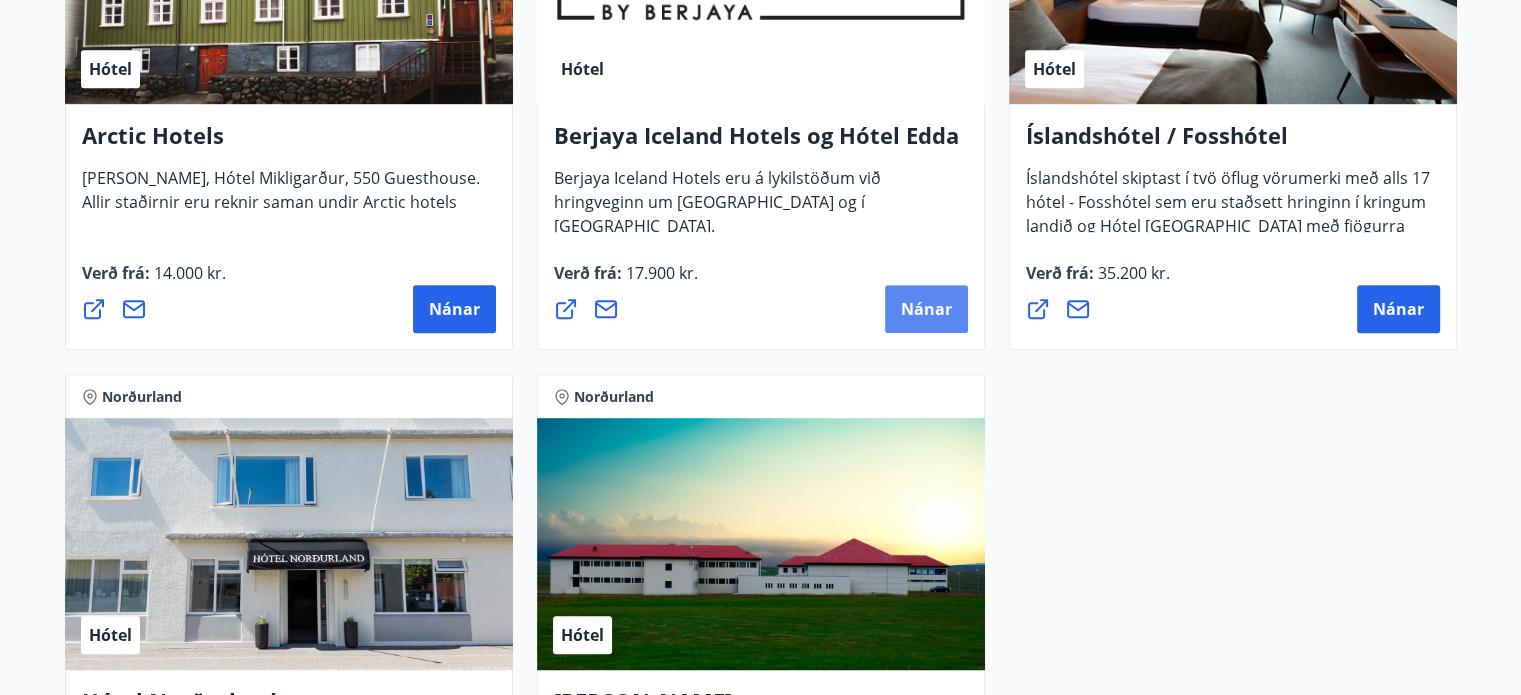 click on "Nánar" at bounding box center [926, 309] 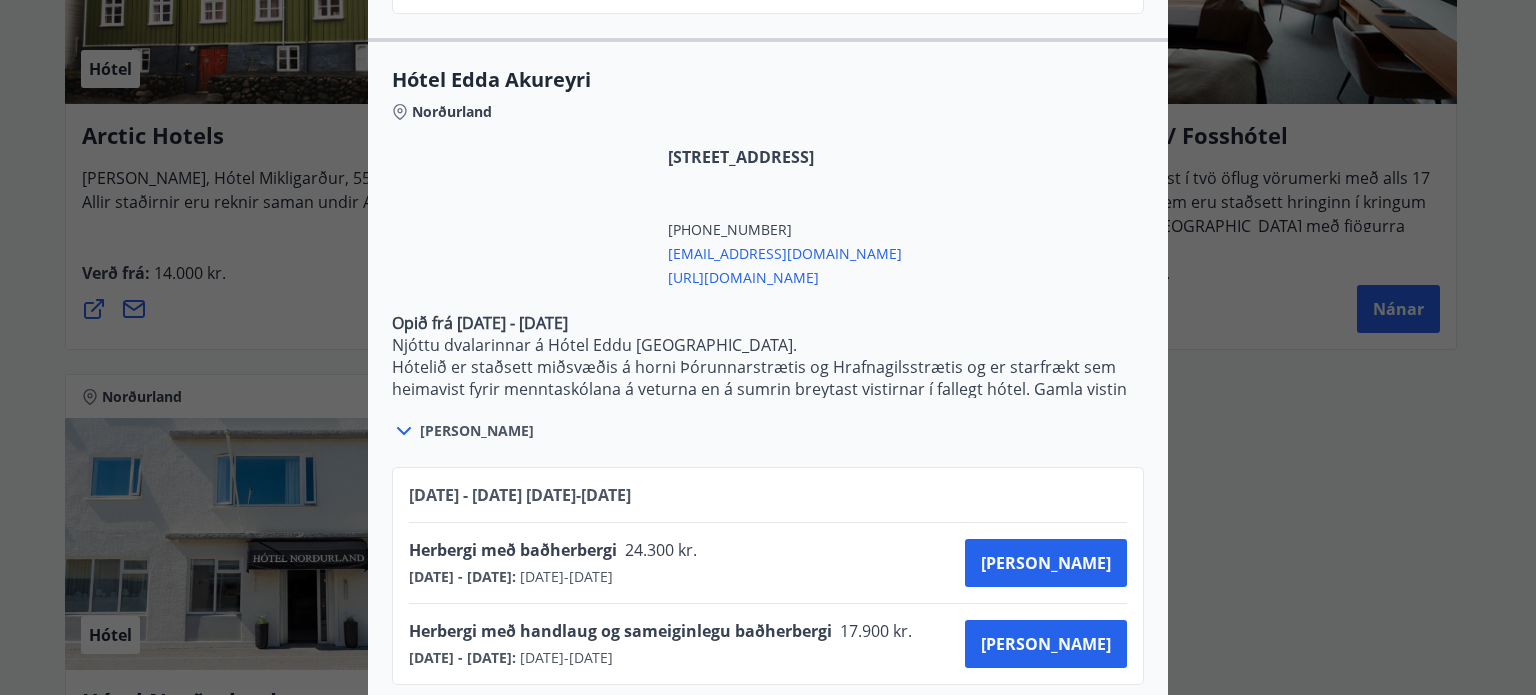 scroll, scrollTop: 1813, scrollLeft: 0, axis: vertical 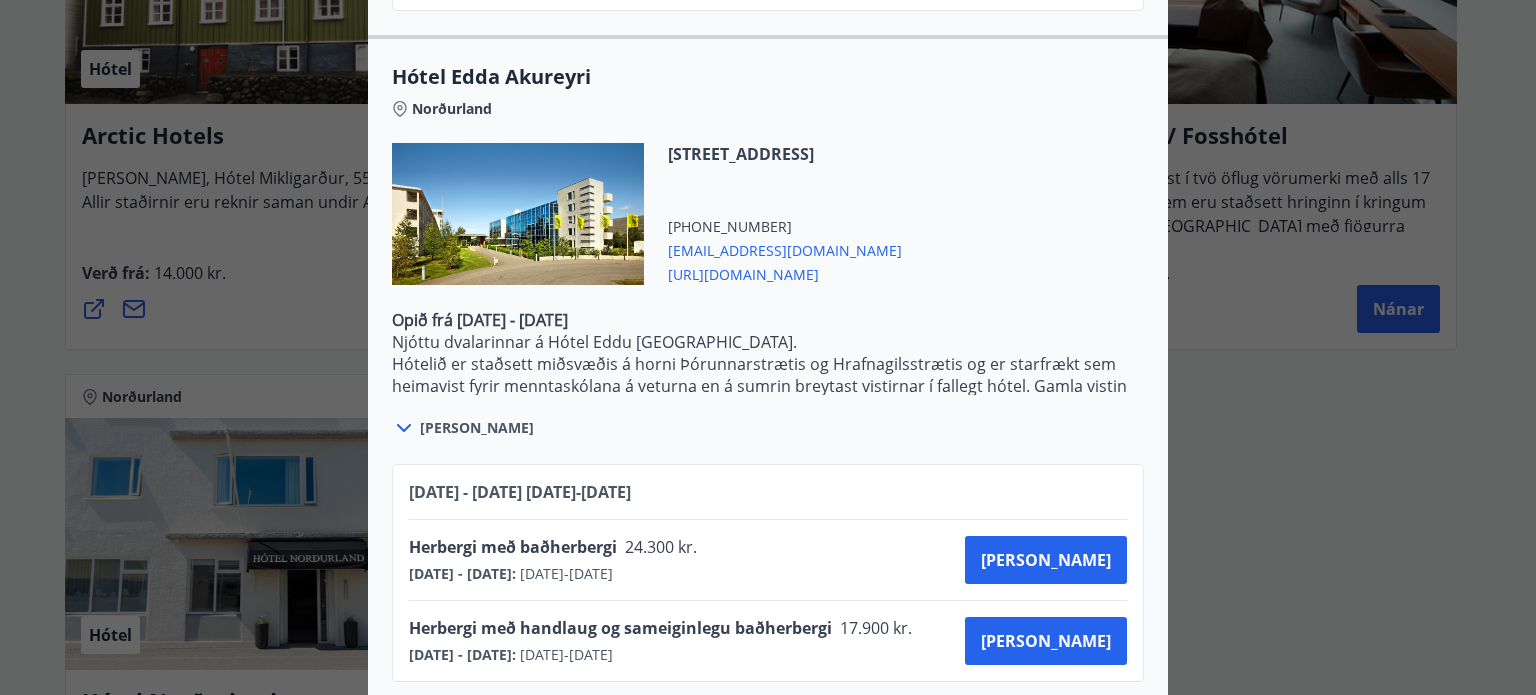 click on "[PERSON_NAME]" at bounding box center (477, 428) 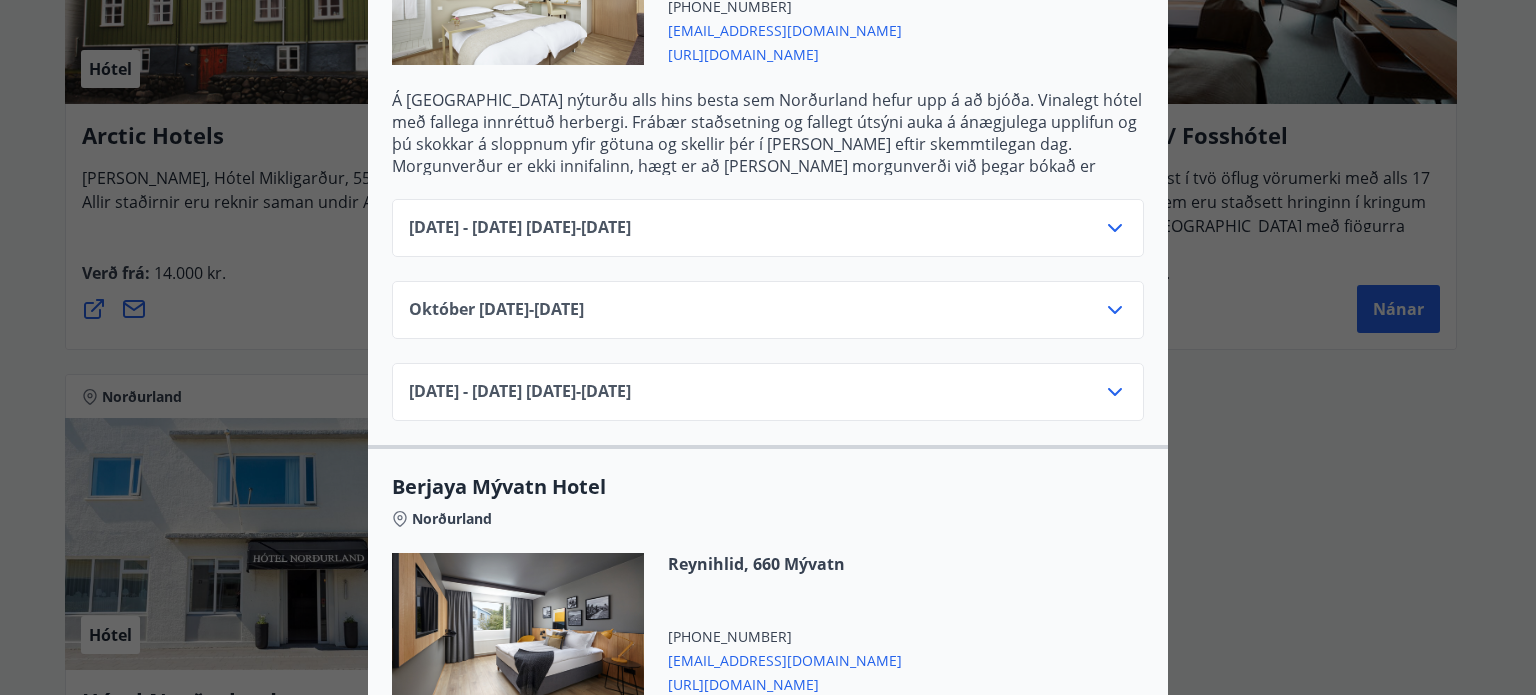 scroll, scrollTop: 679, scrollLeft: 0, axis: vertical 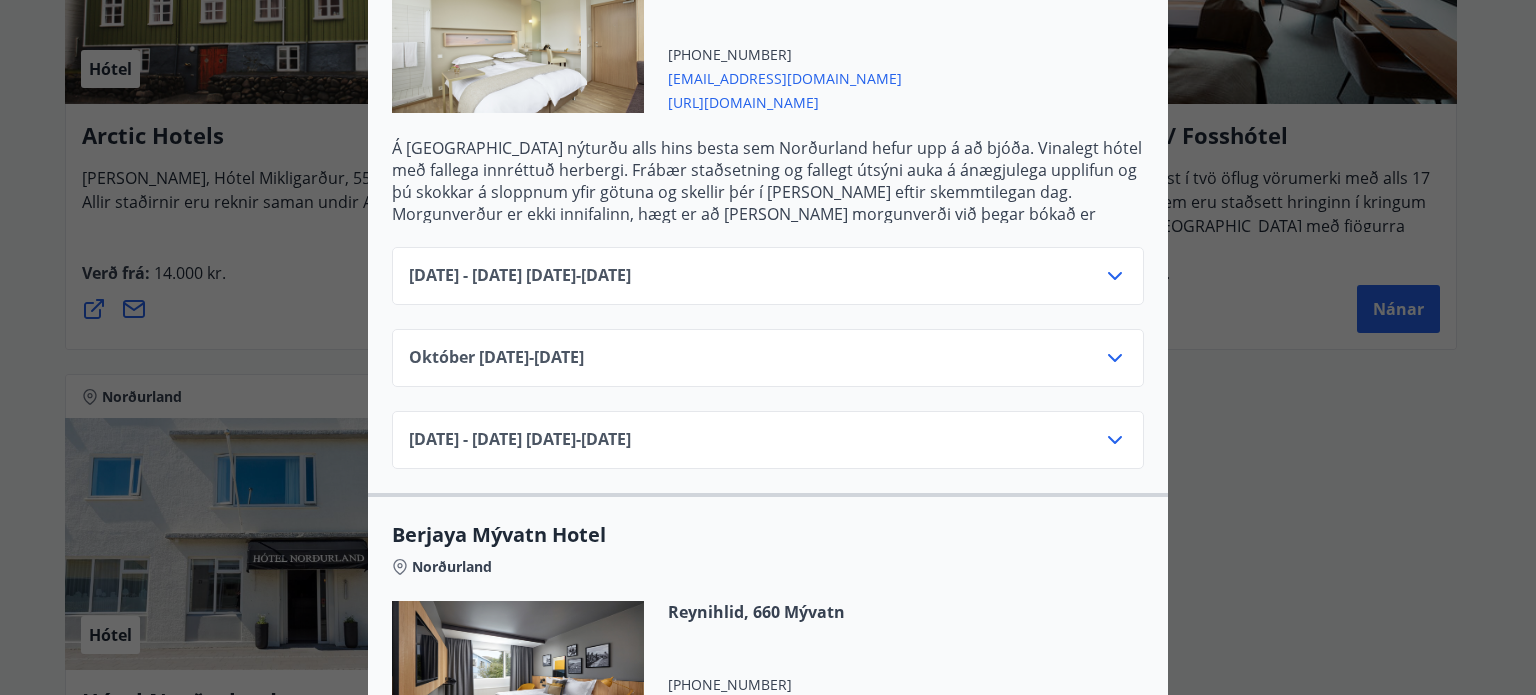 click 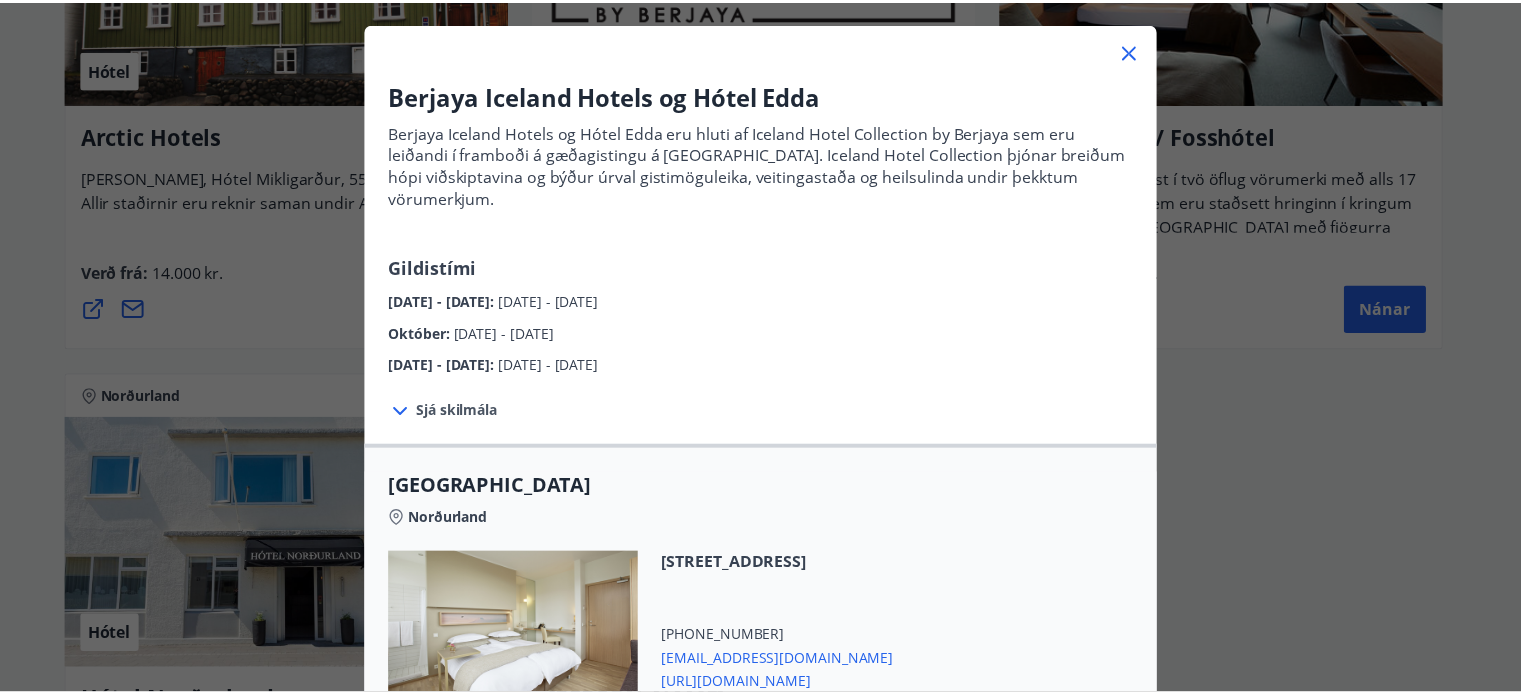 scroll, scrollTop: 79, scrollLeft: 0, axis: vertical 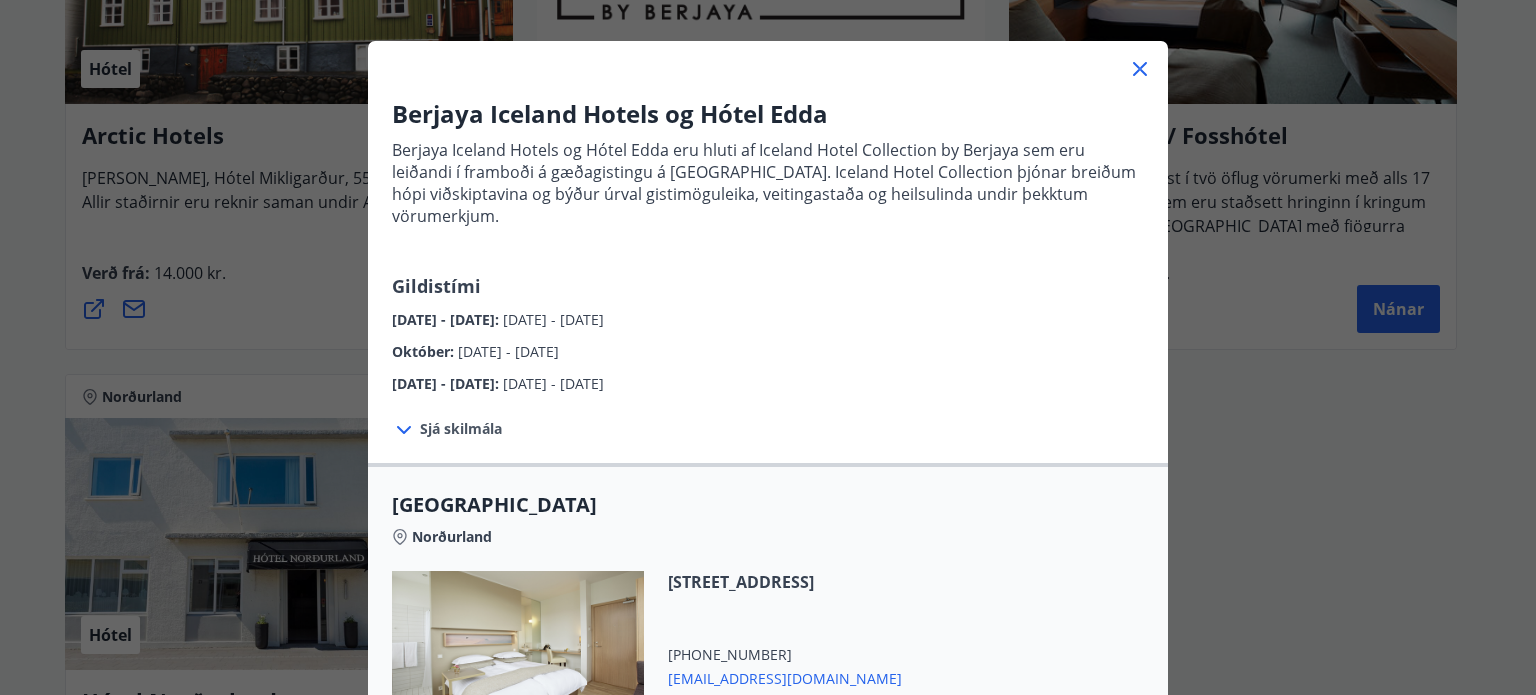 click 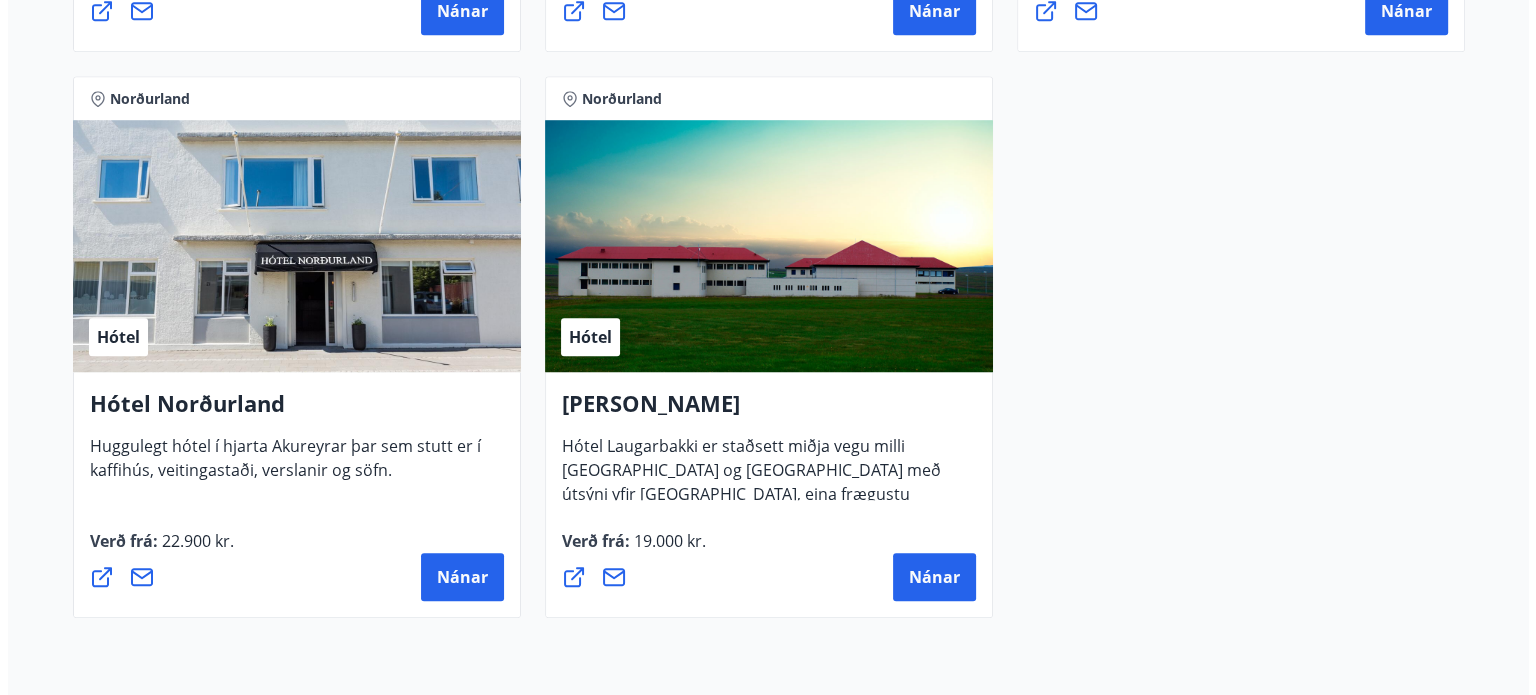 scroll, scrollTop: 1500, scrollLeft: 0, axis: vertical 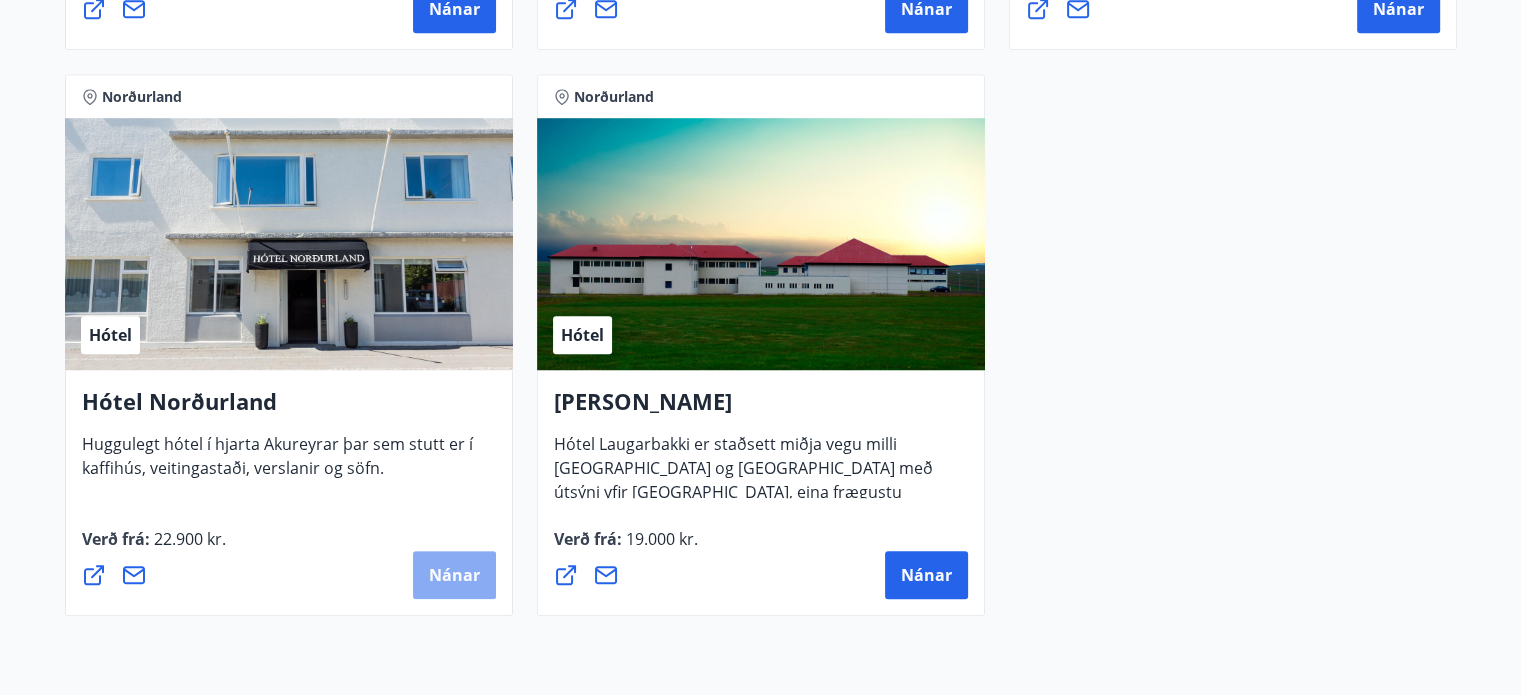 click on "Nánar" at bounding box center (454, 575) 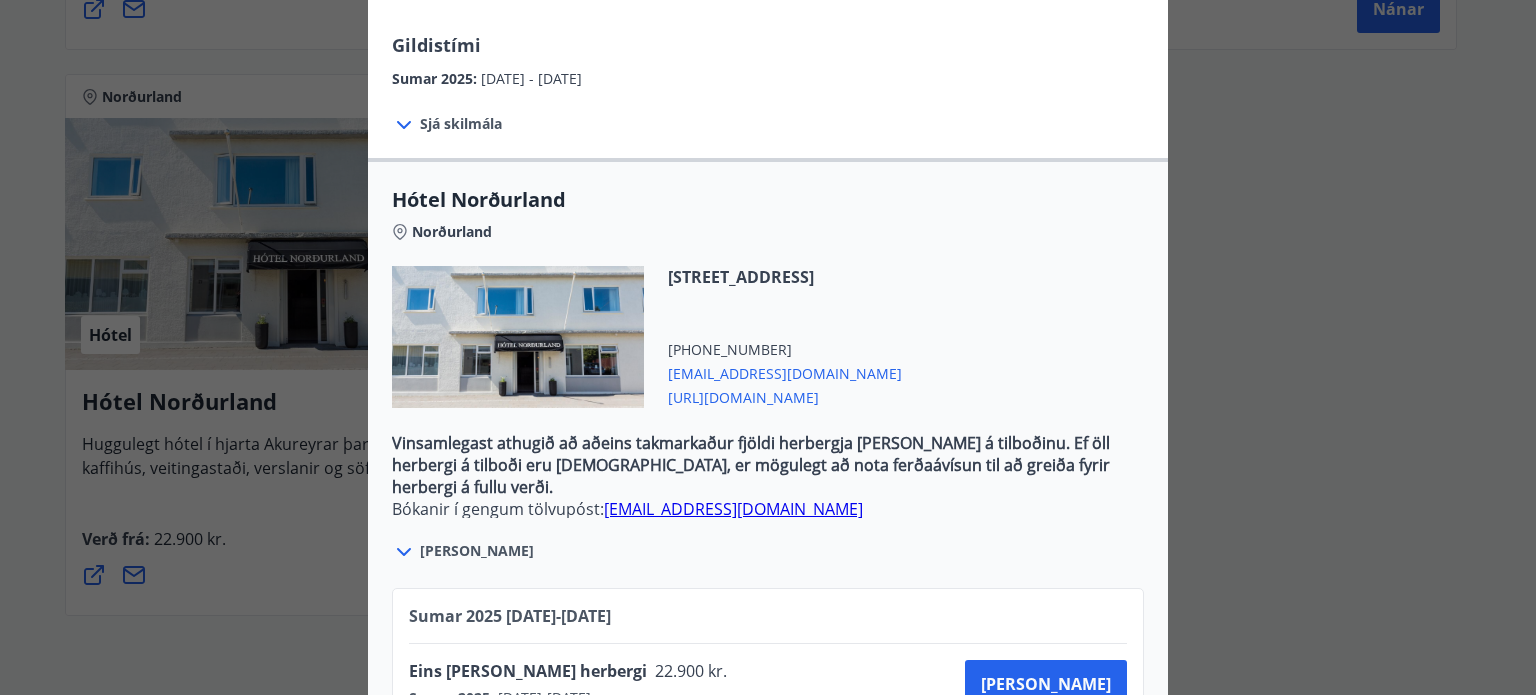 scroll, scrollTop: 500, scrollLeft: 0, axis: vertical 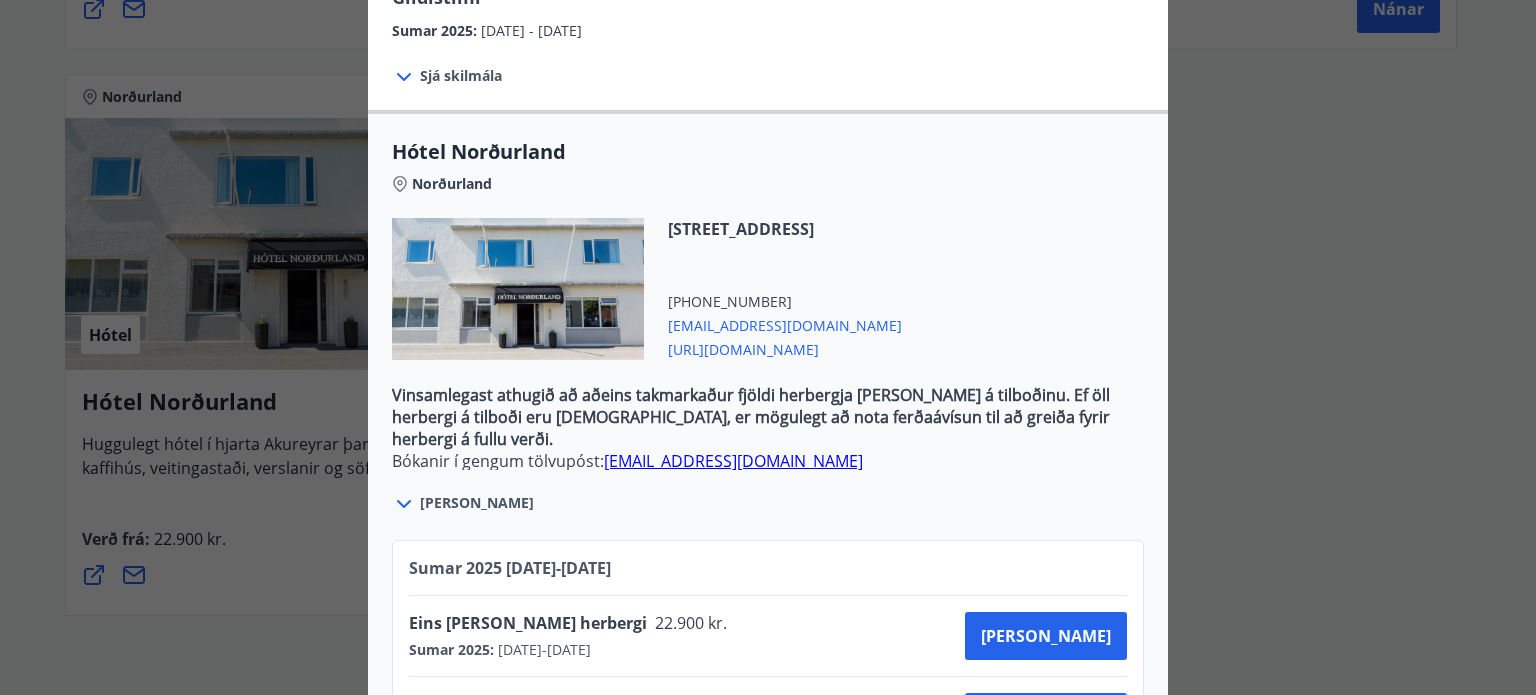 click 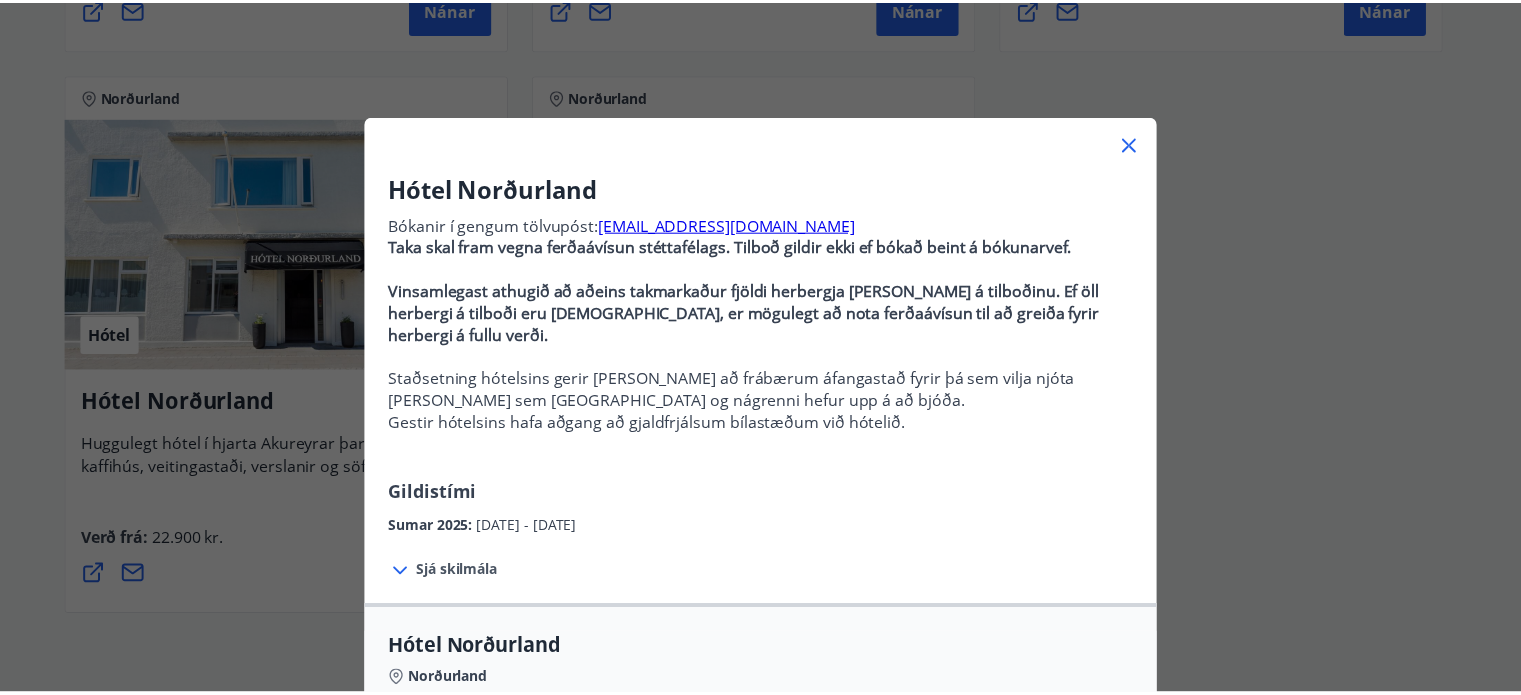 scroll, scrollTop: 0, scrollLeft: 0, axis: both 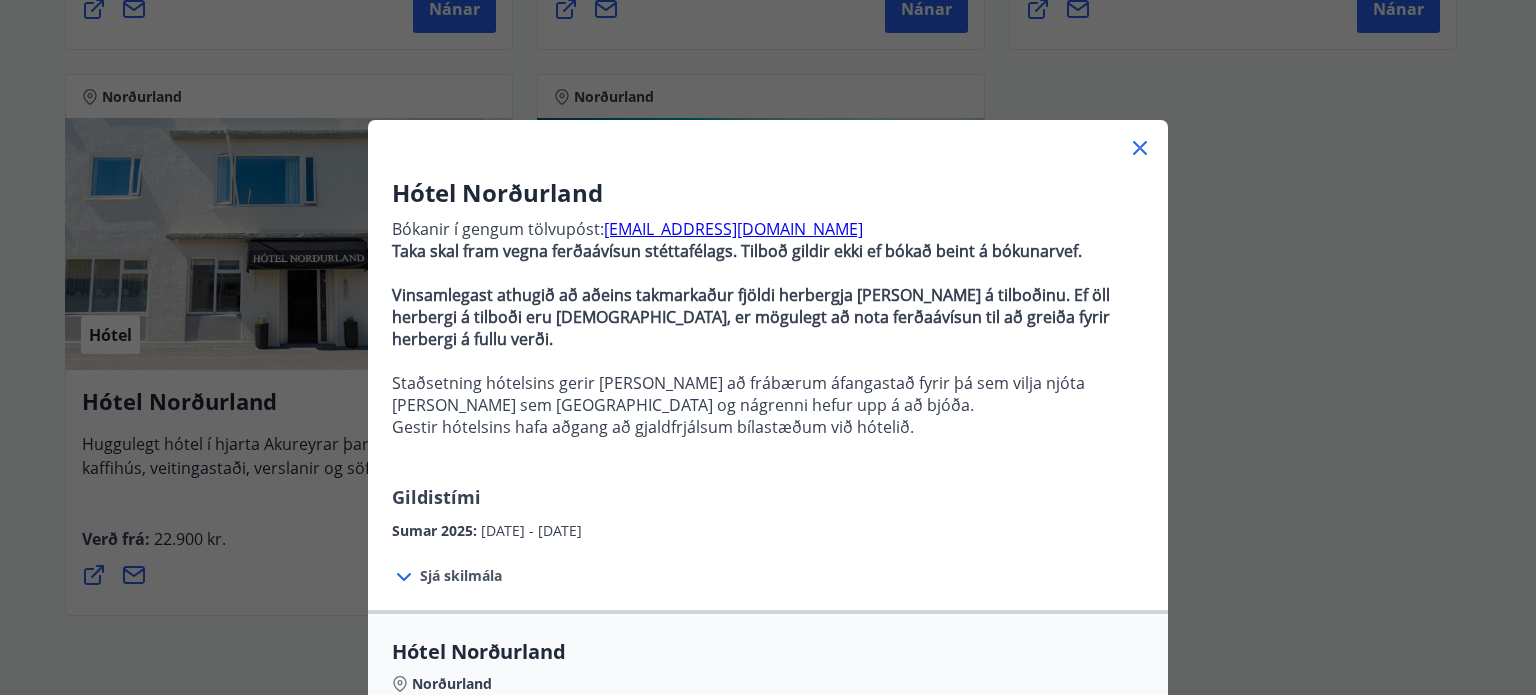 click 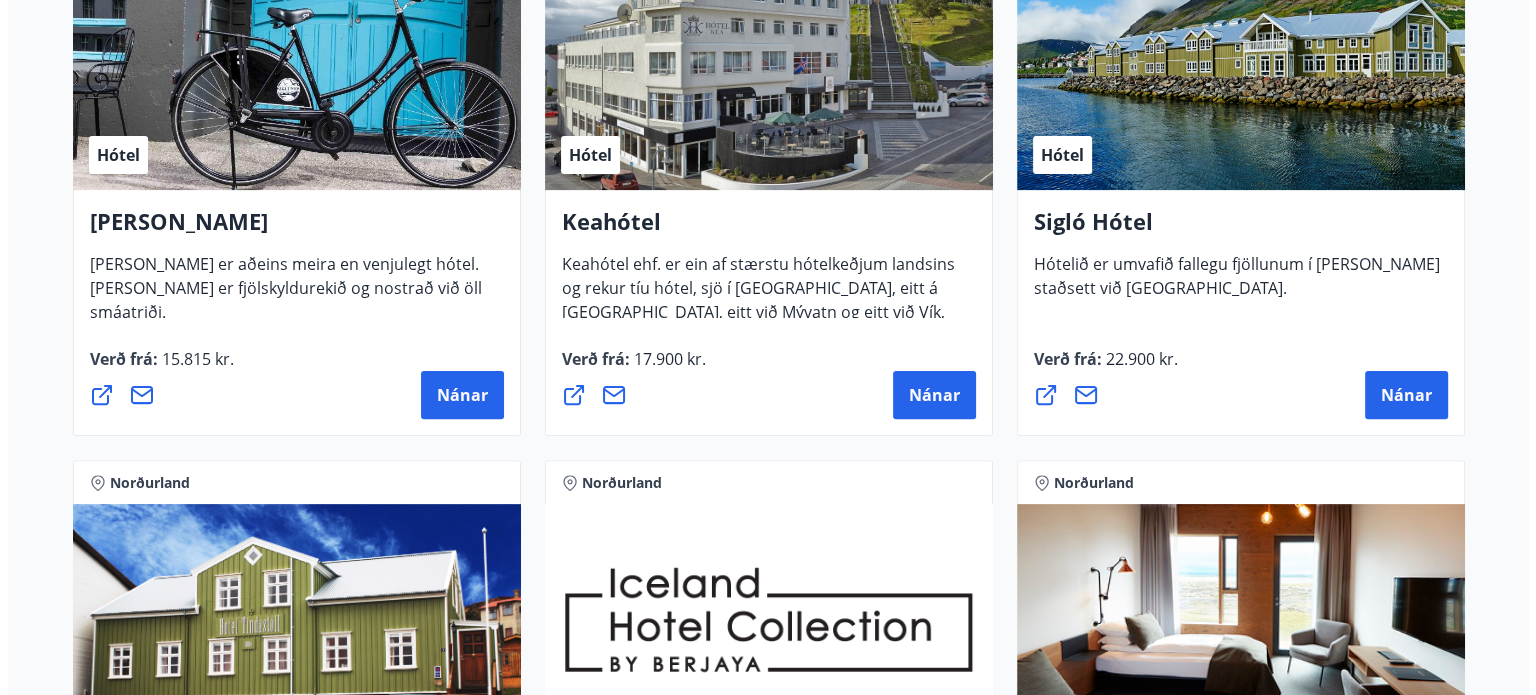 scroll, scrollTop: 500, scrollLeft: 0, axis: vertical 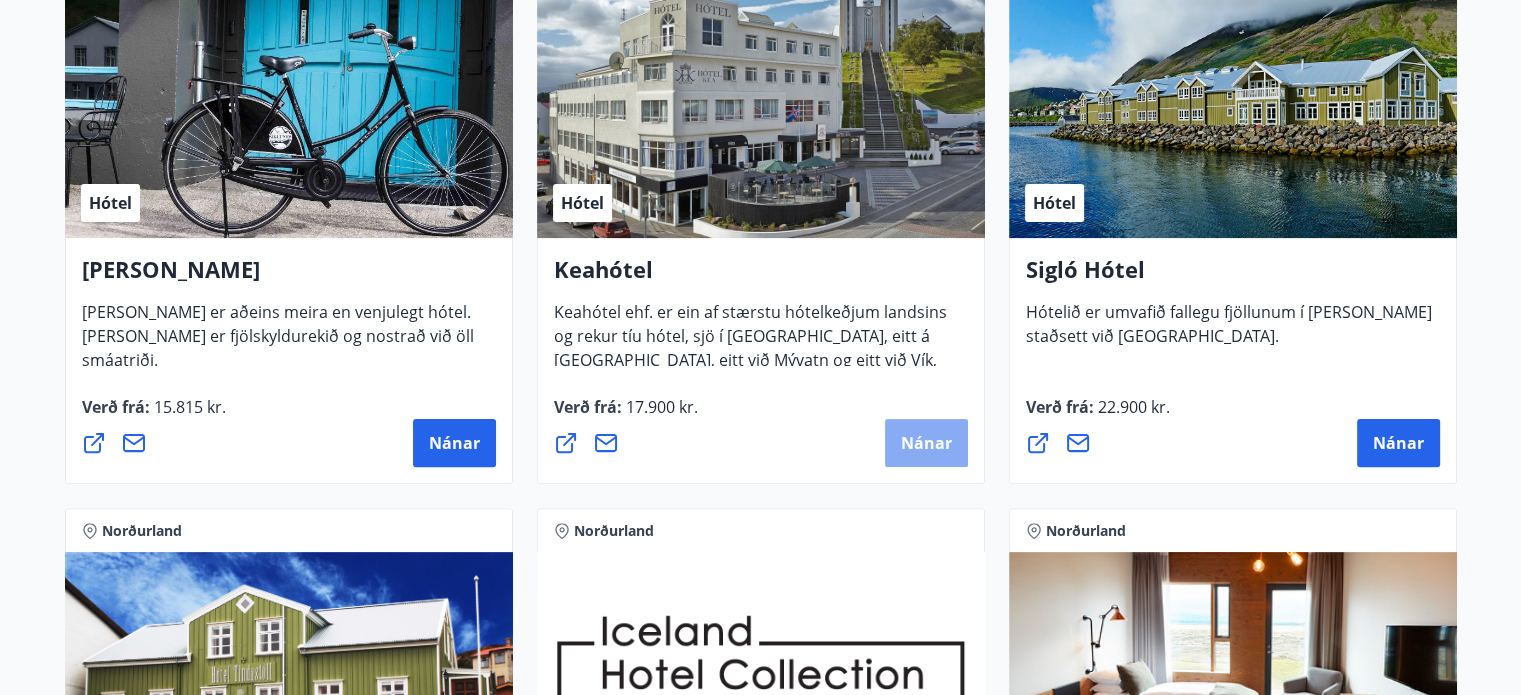 click on "Nánar" at bounding box center [926, 443] 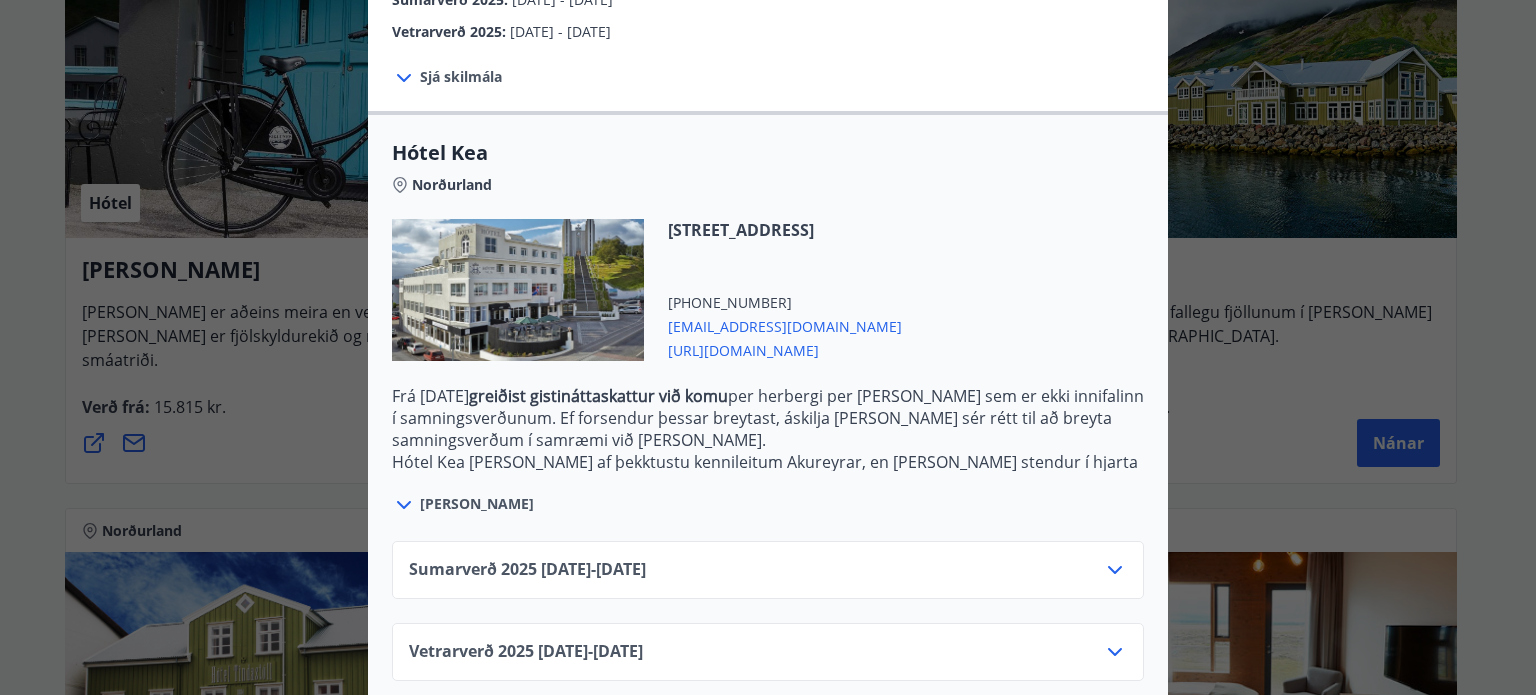 scroll, scrollTop: 422, scrollLeft: 0, axis: vertical 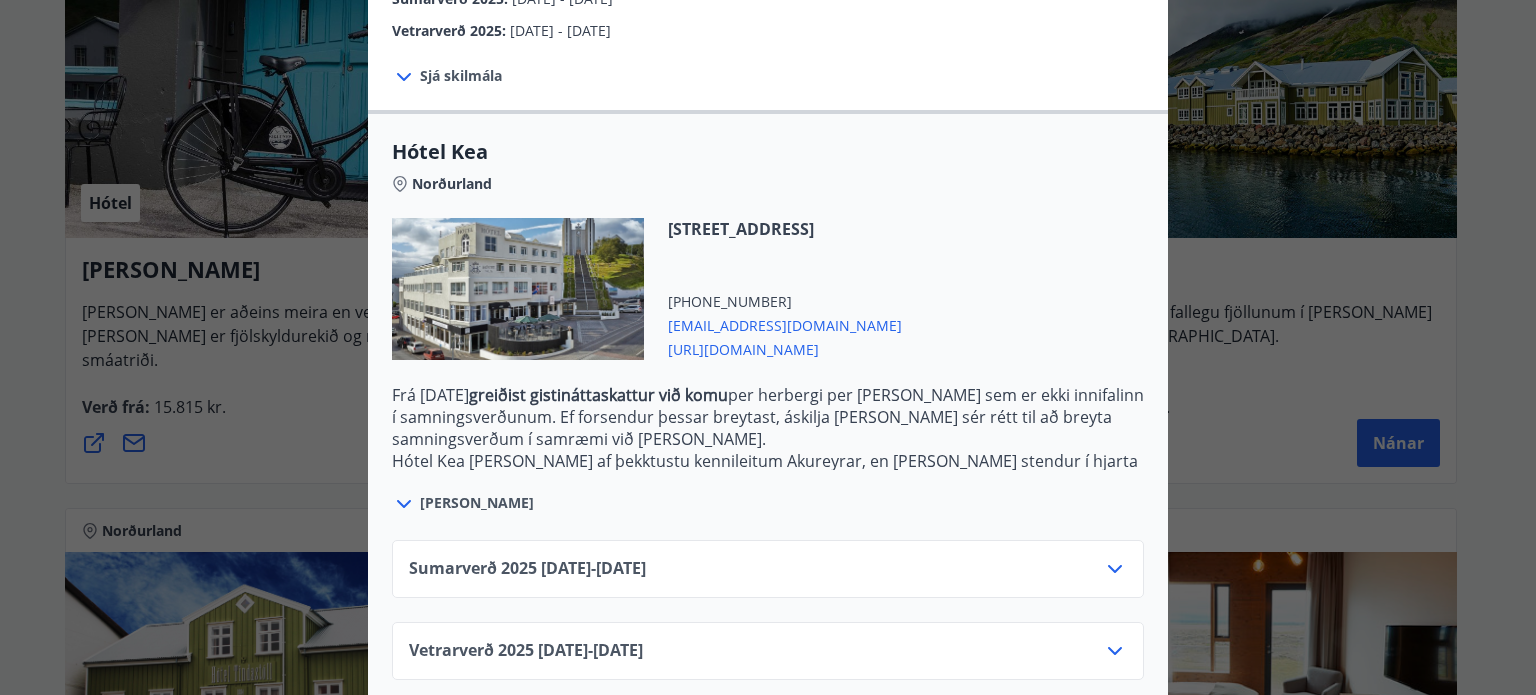 click 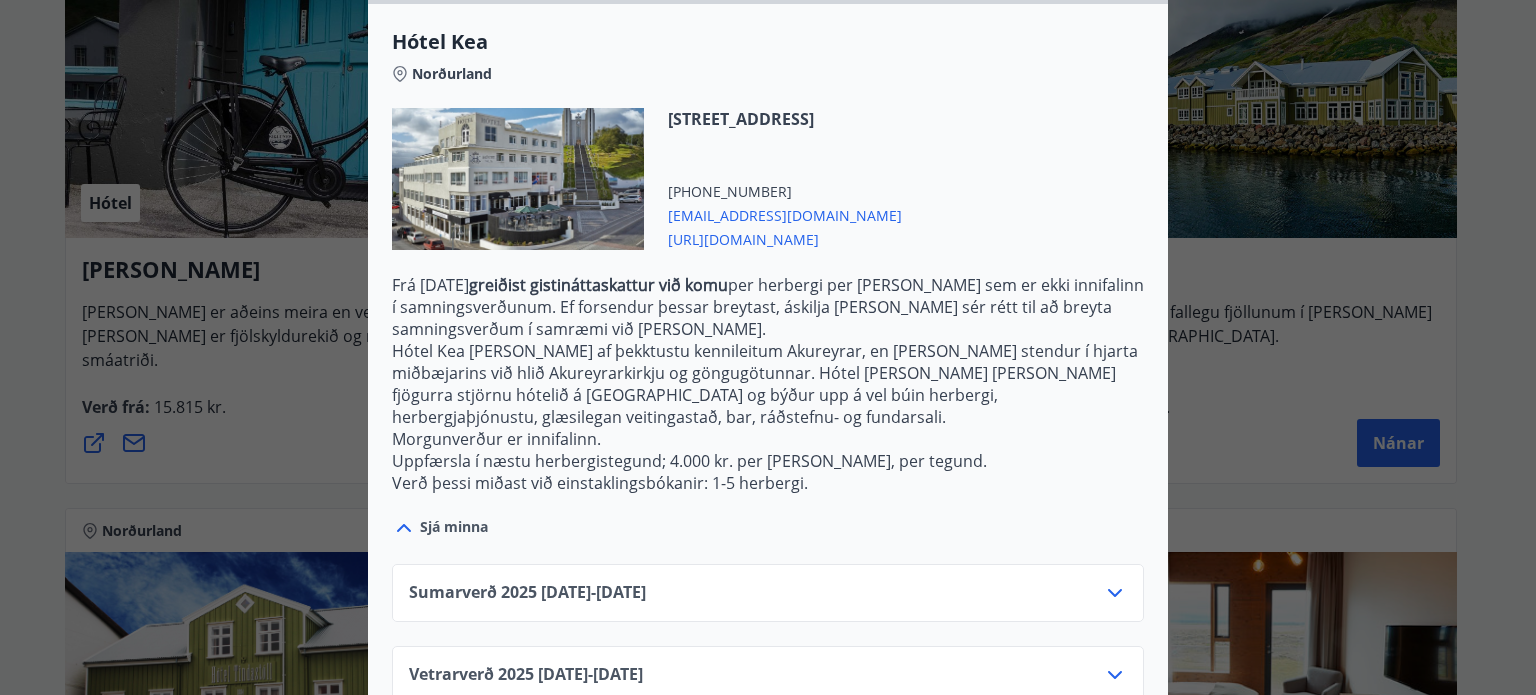 scroll, scrollTop: 534, scrollLeft: 0, axis: vertical 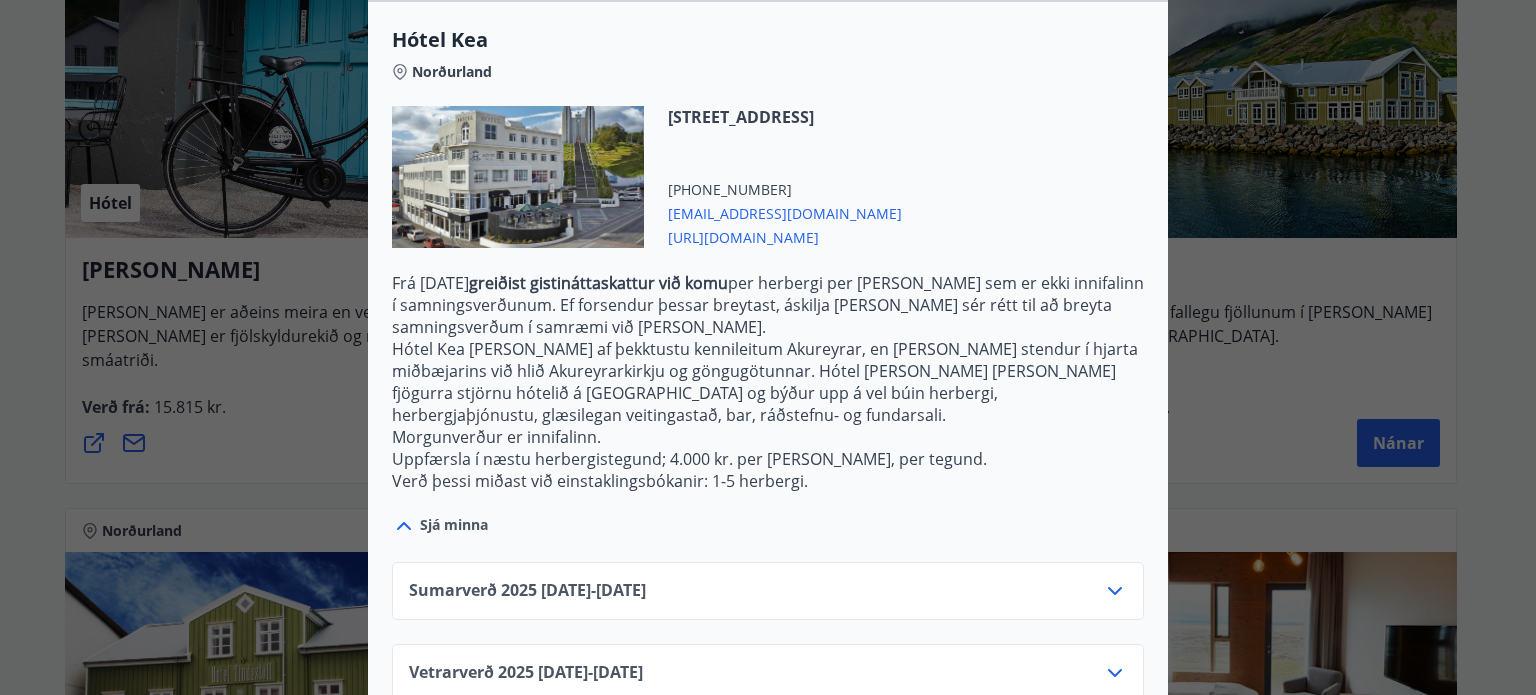click 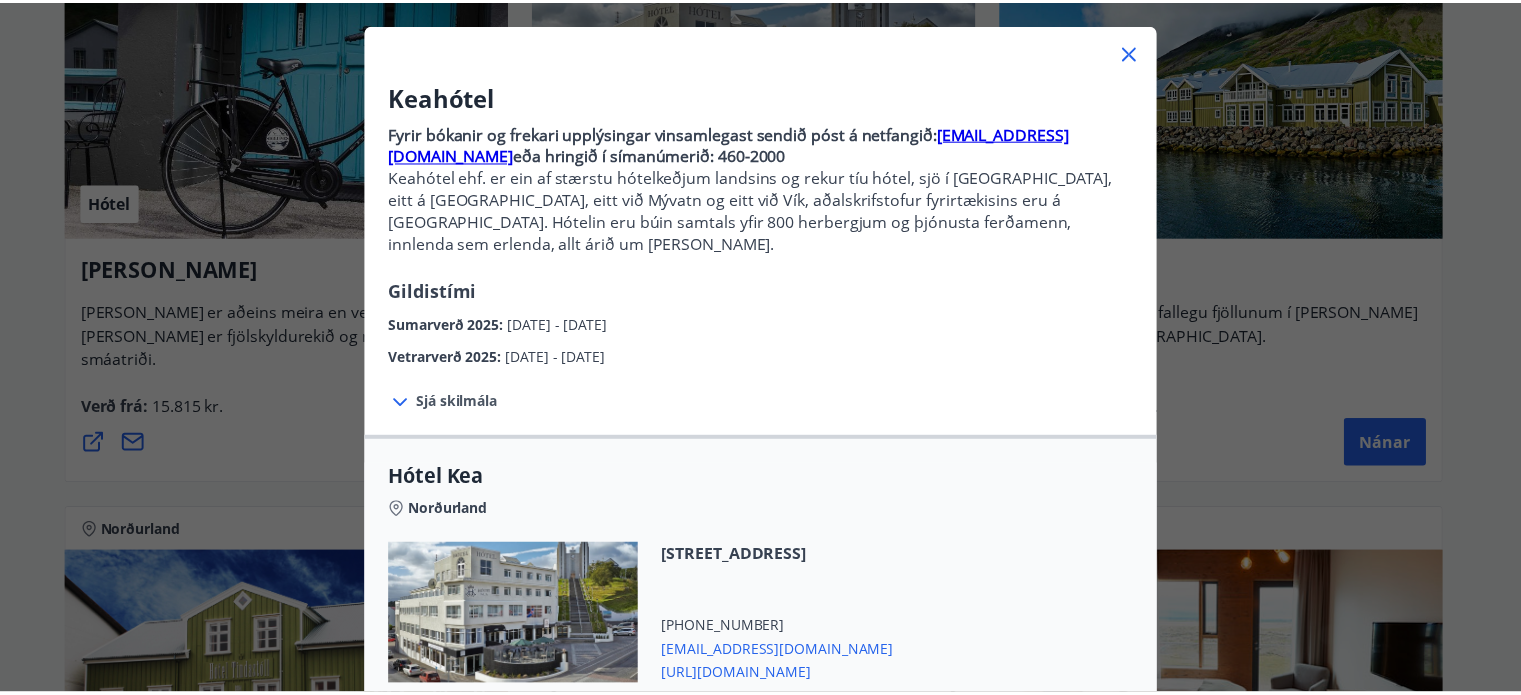 scroll, scrollTop: 96, scrollLeft: 0, axis: vertical 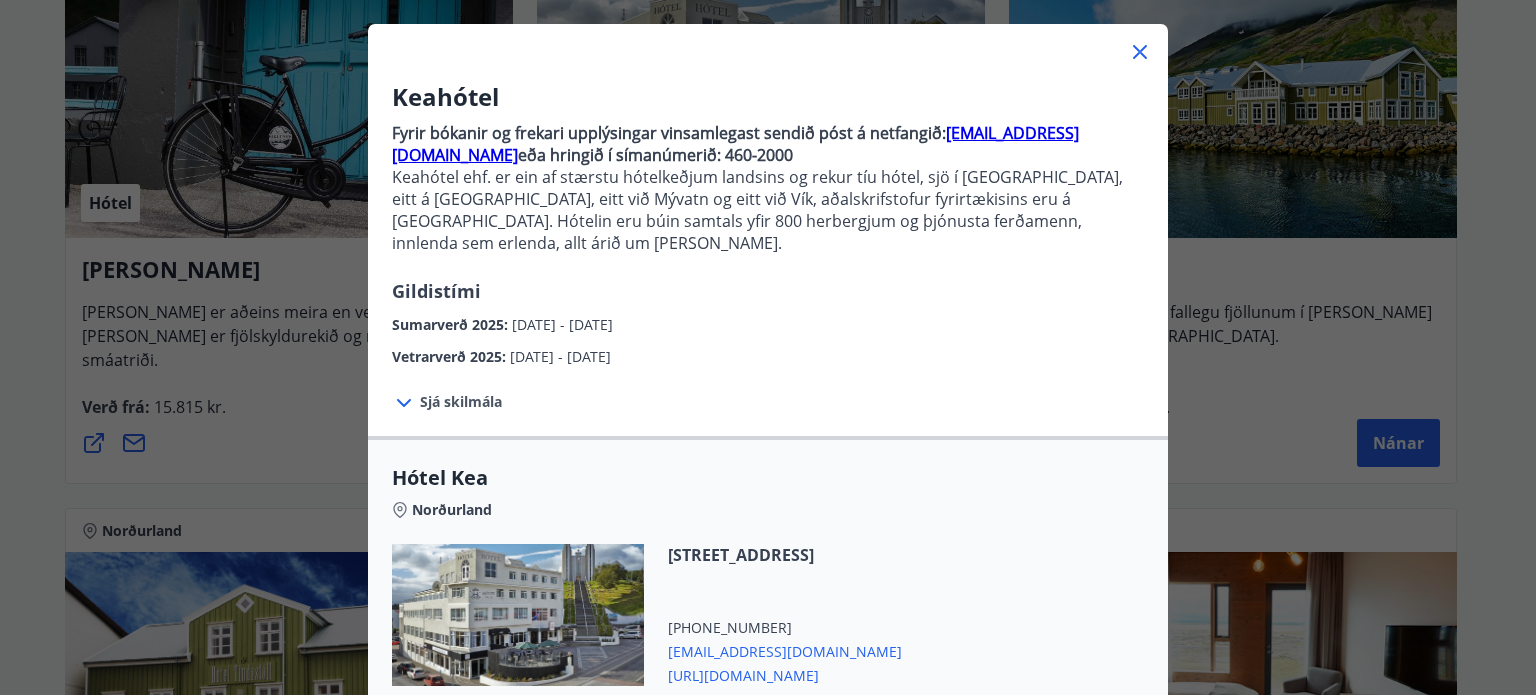 click 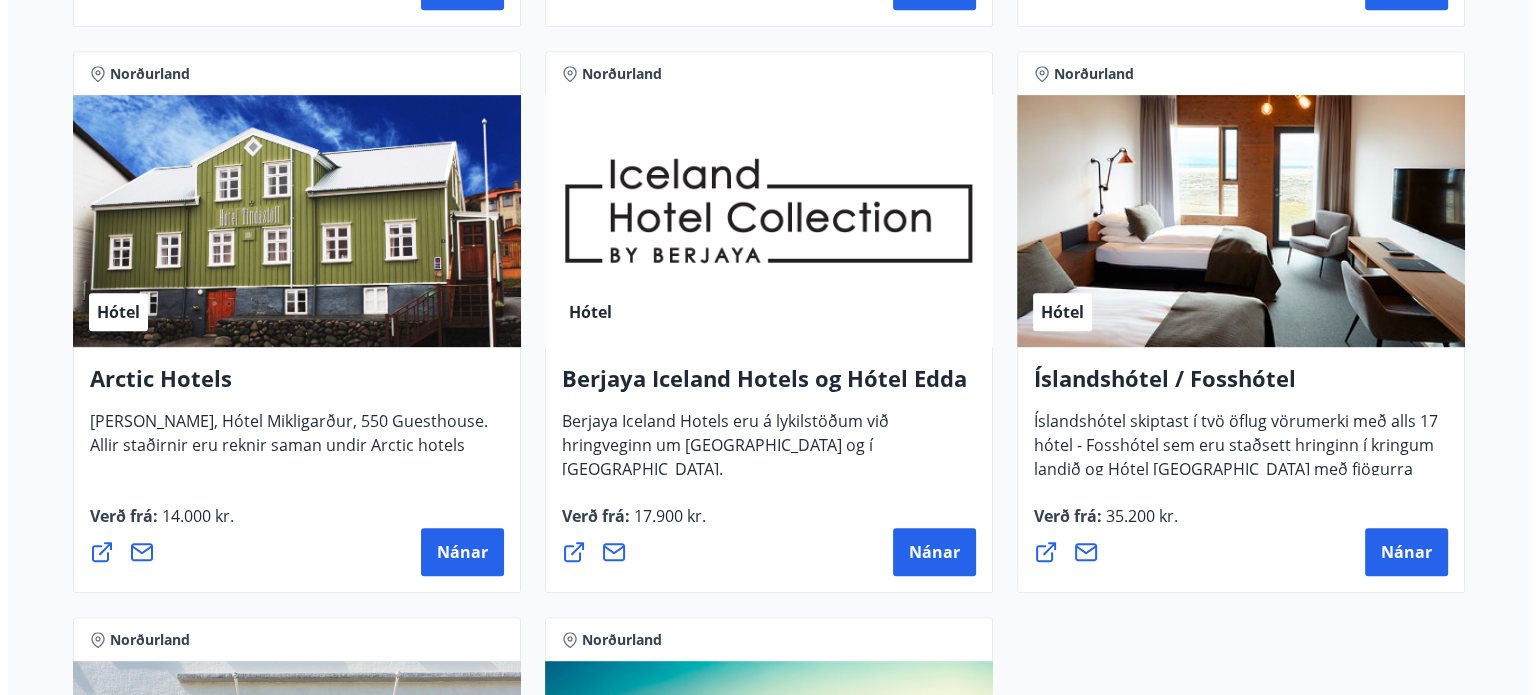 scroll, scrollTop: 1000, scrollLeft: 0, axis: vertical 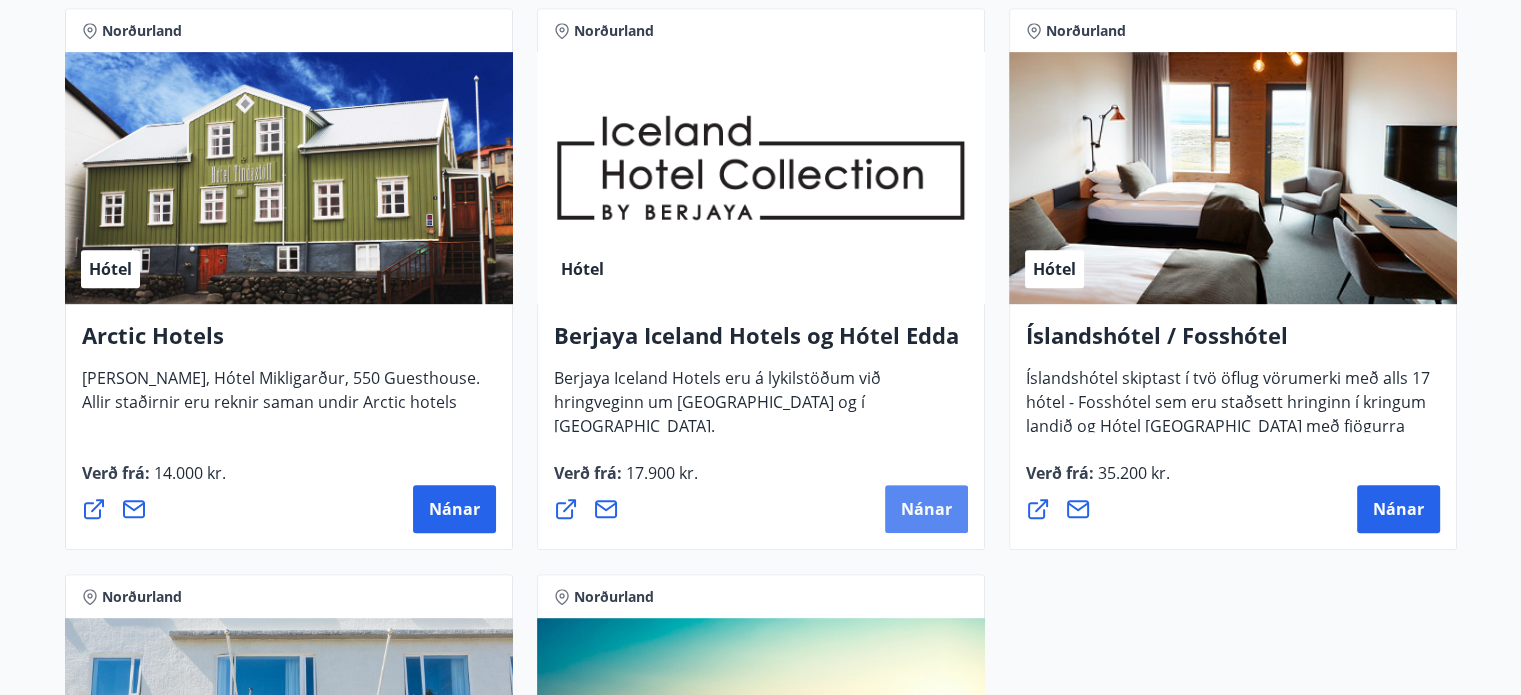 click on "Nánar" at bounding box center (926, 509) 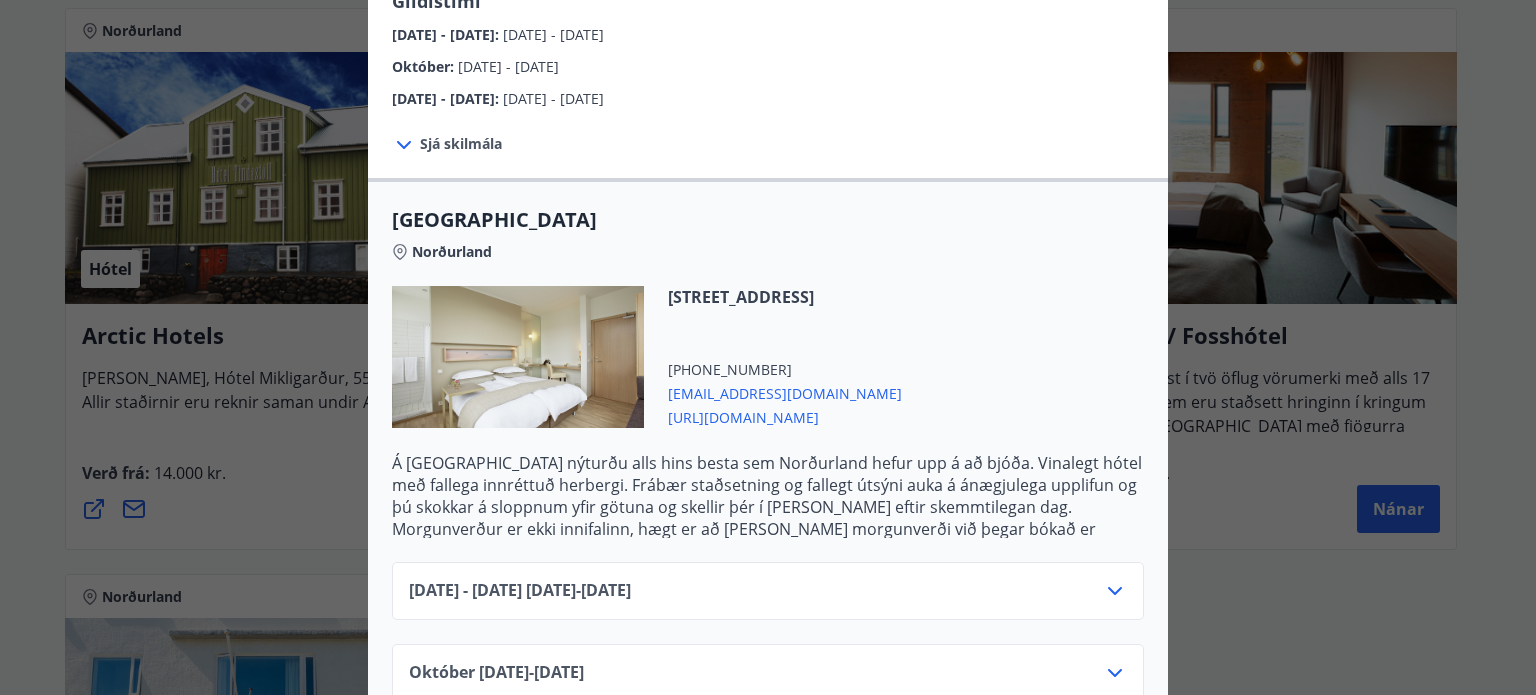 scroll, scrollTop: 400, scrollLeft: 0, axis: vertical 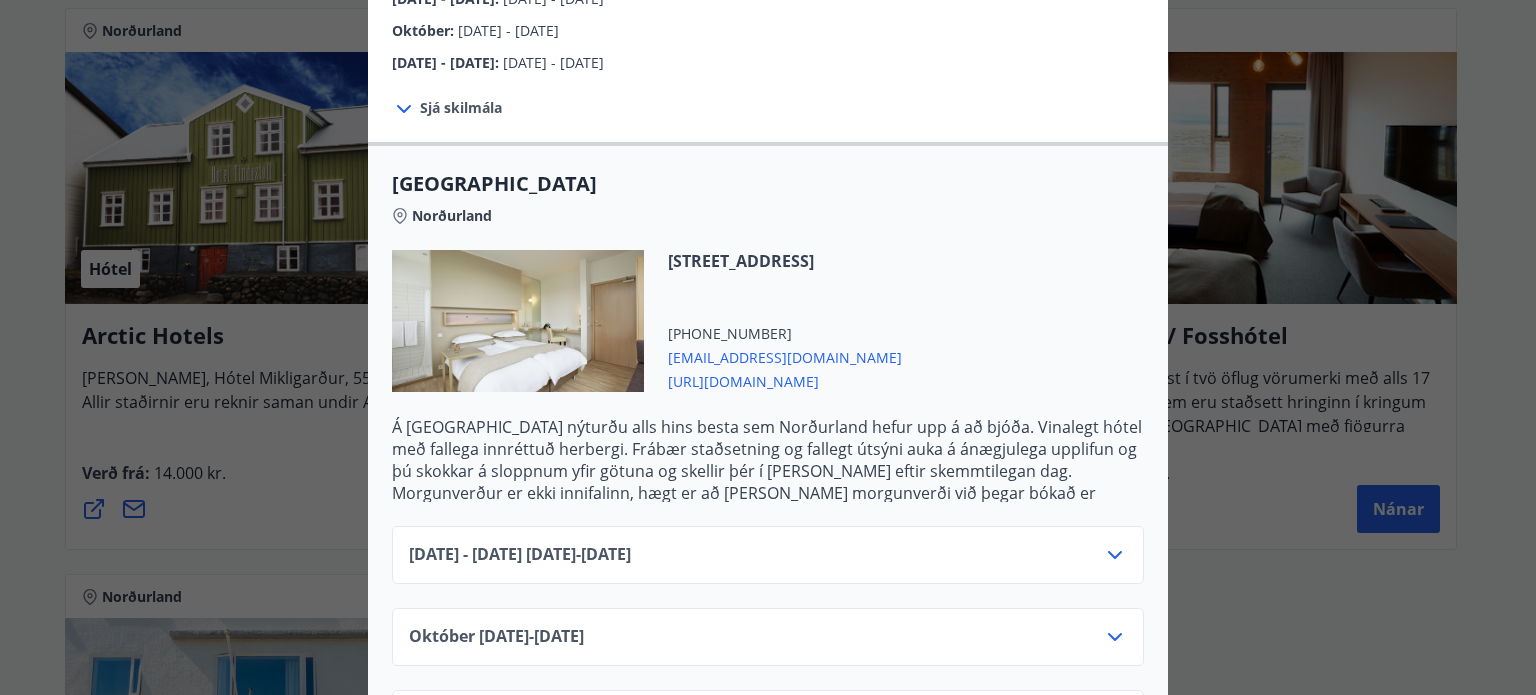click 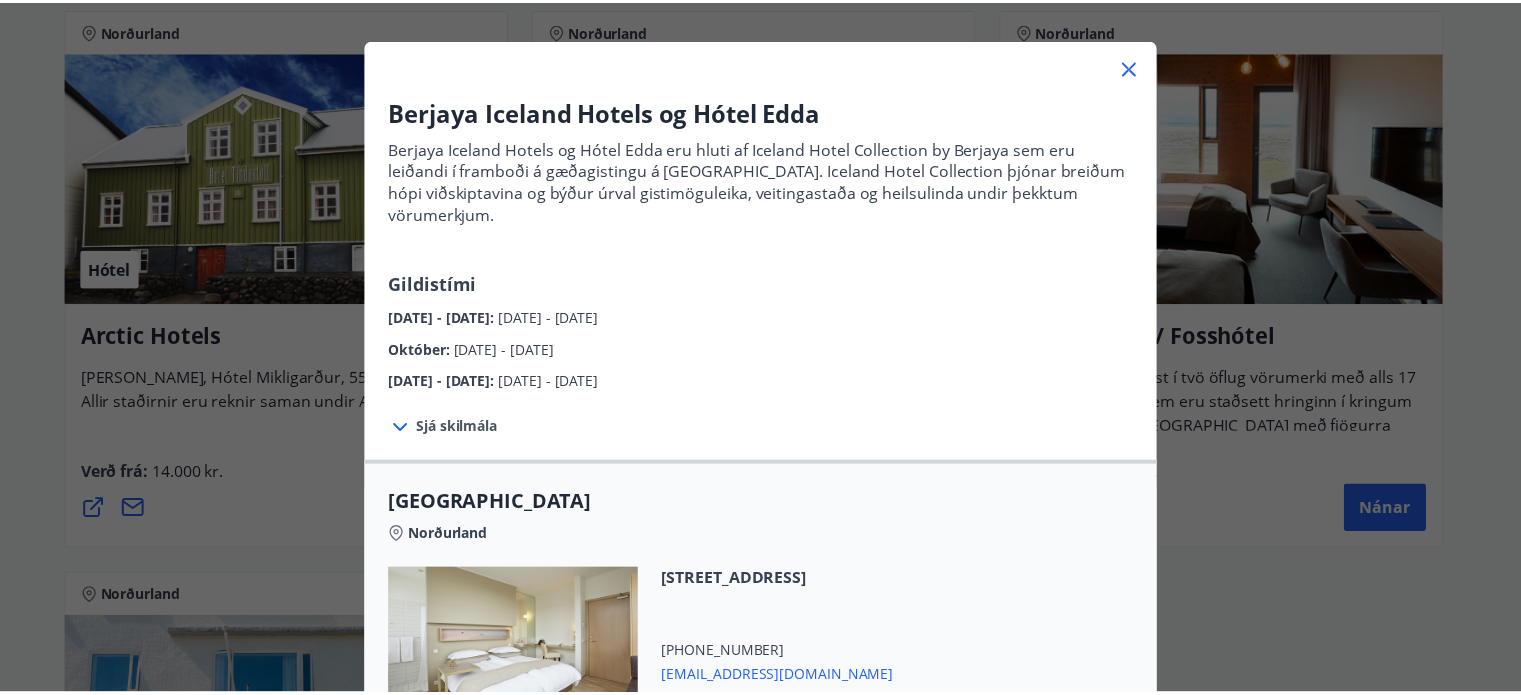 scroll, scrollTop: 0, scrollLeft: 0, axis: both 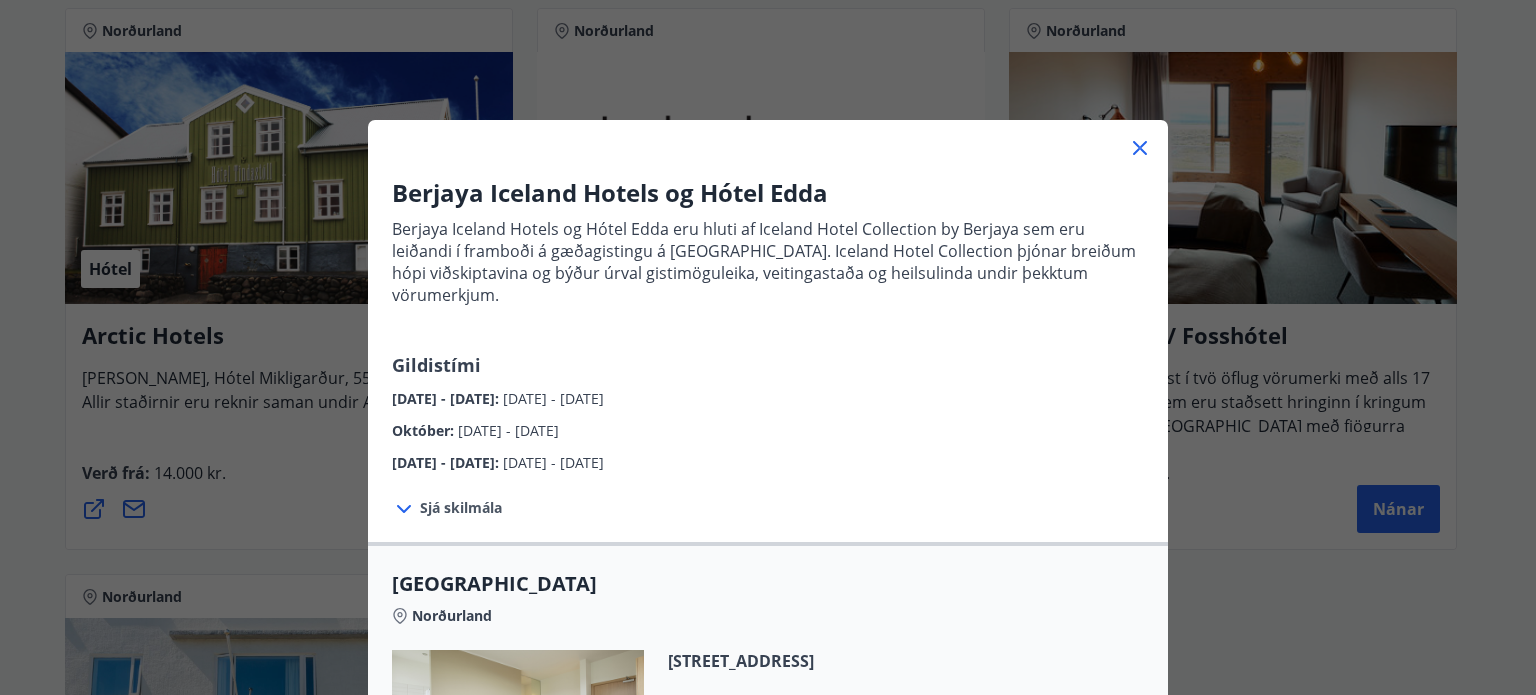 click 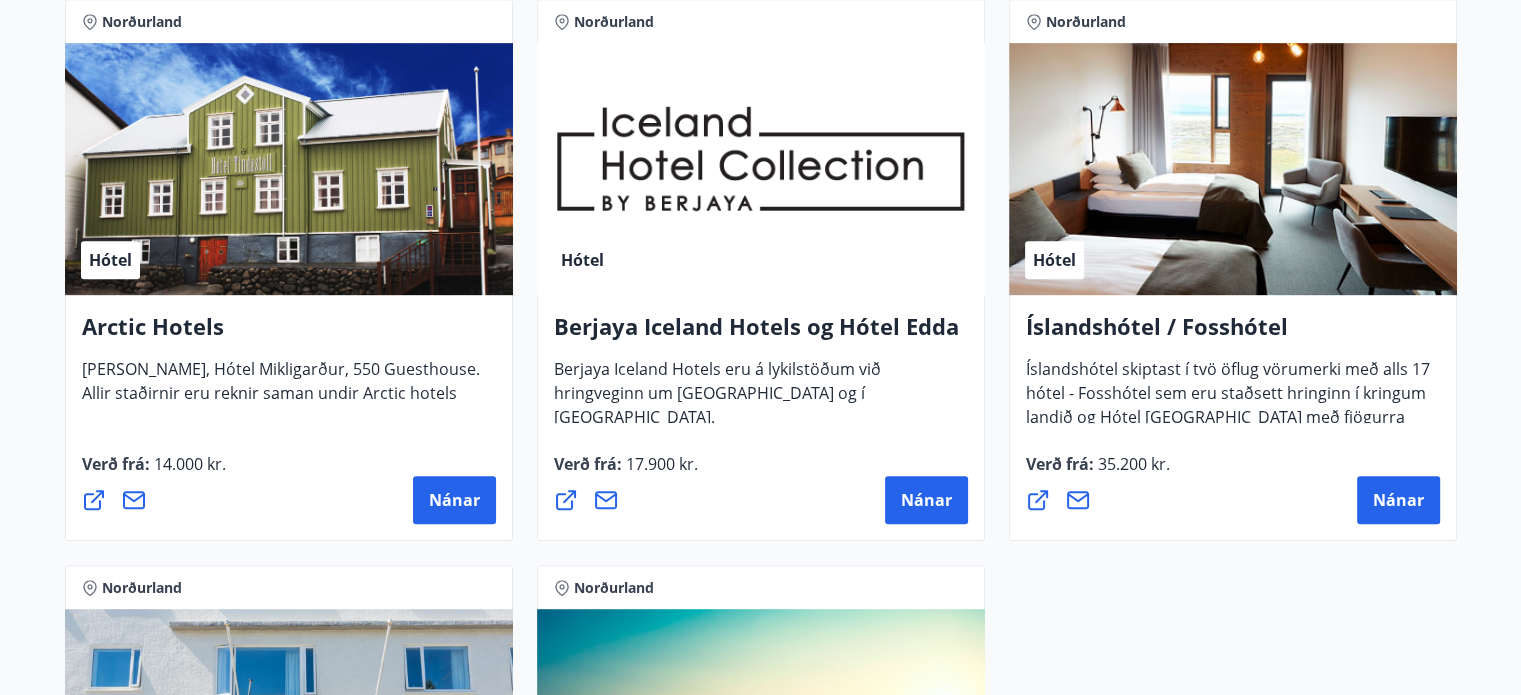 scroll, scrollTop: 1000, scrollLeft: 0, axis: vertical 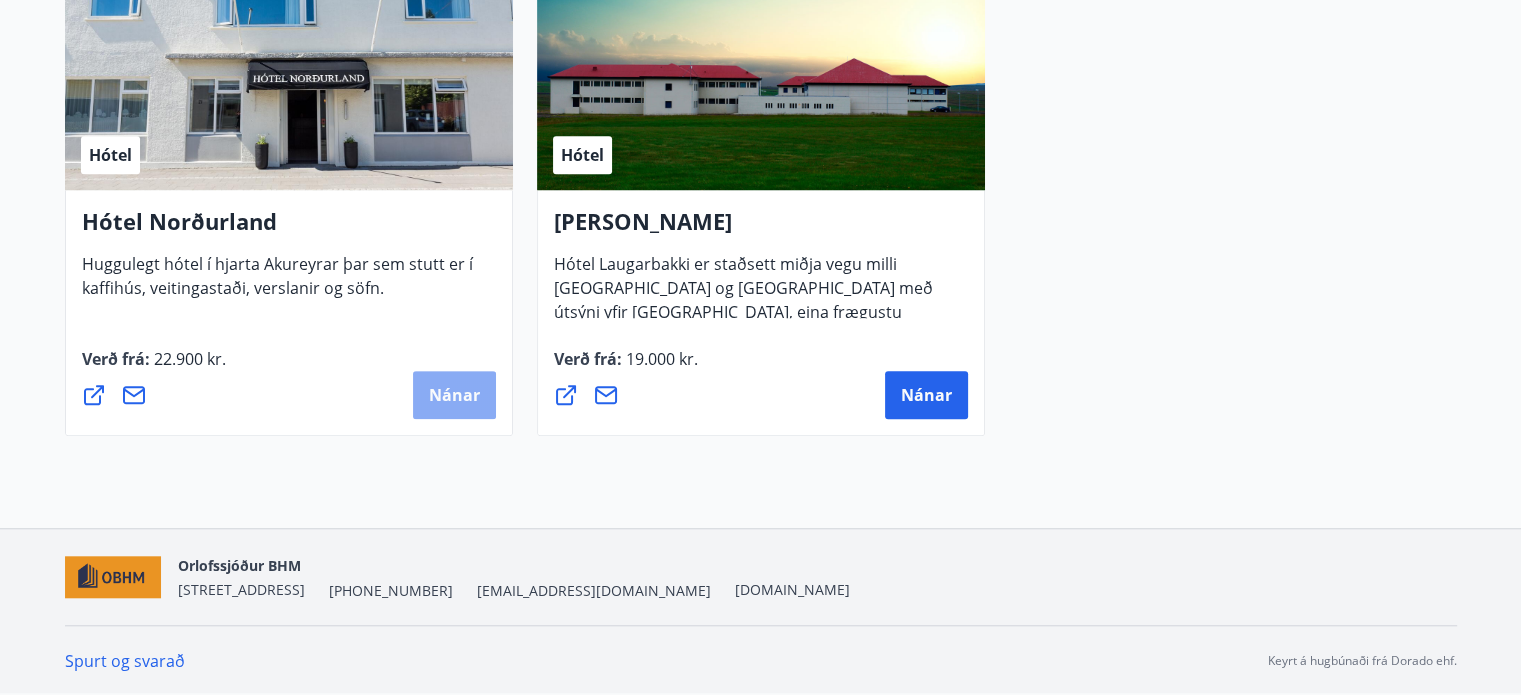 click on "Nánar" at bounding box center [454, 395] 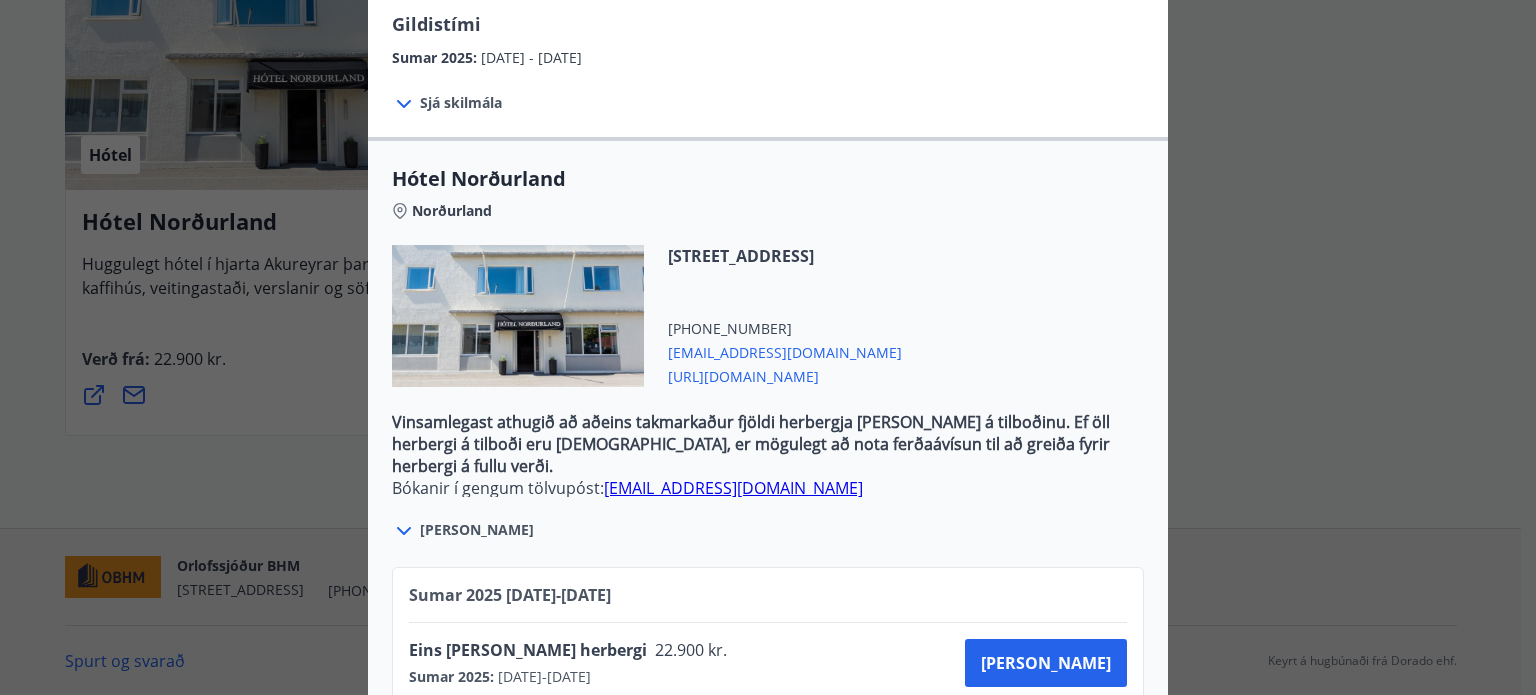 scroll, scrollTop: 500, scrollLeft: 0, axis: vertical 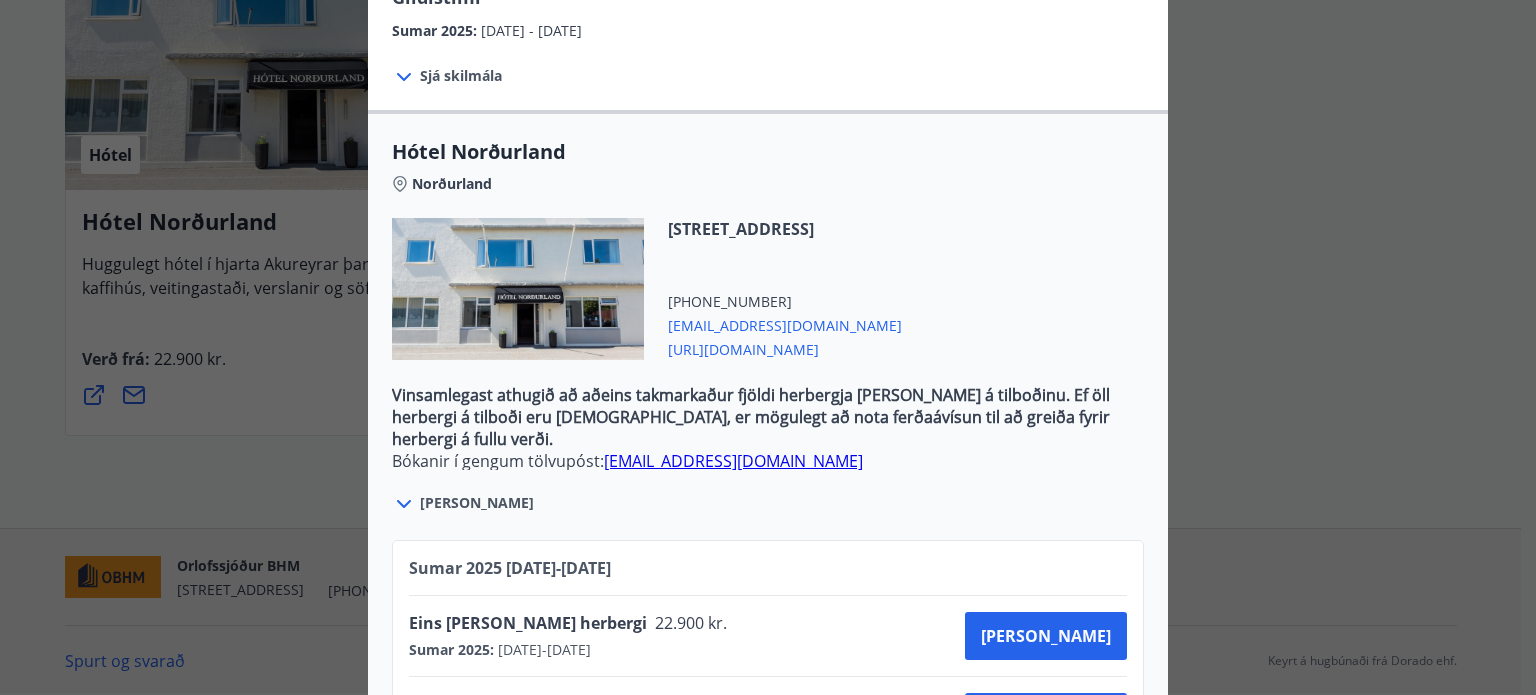 click 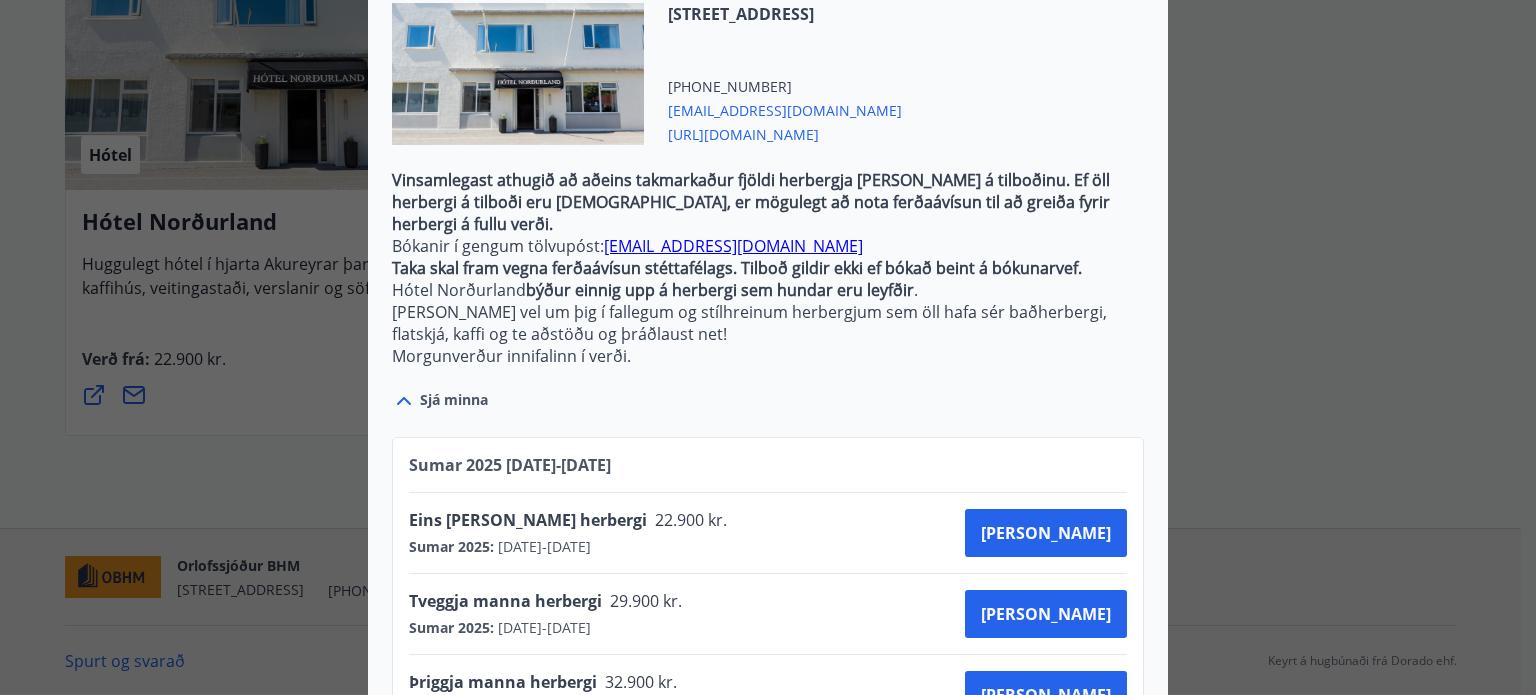 scroll, scrollTop: 749, scrollLeft: 0, axis: vertical 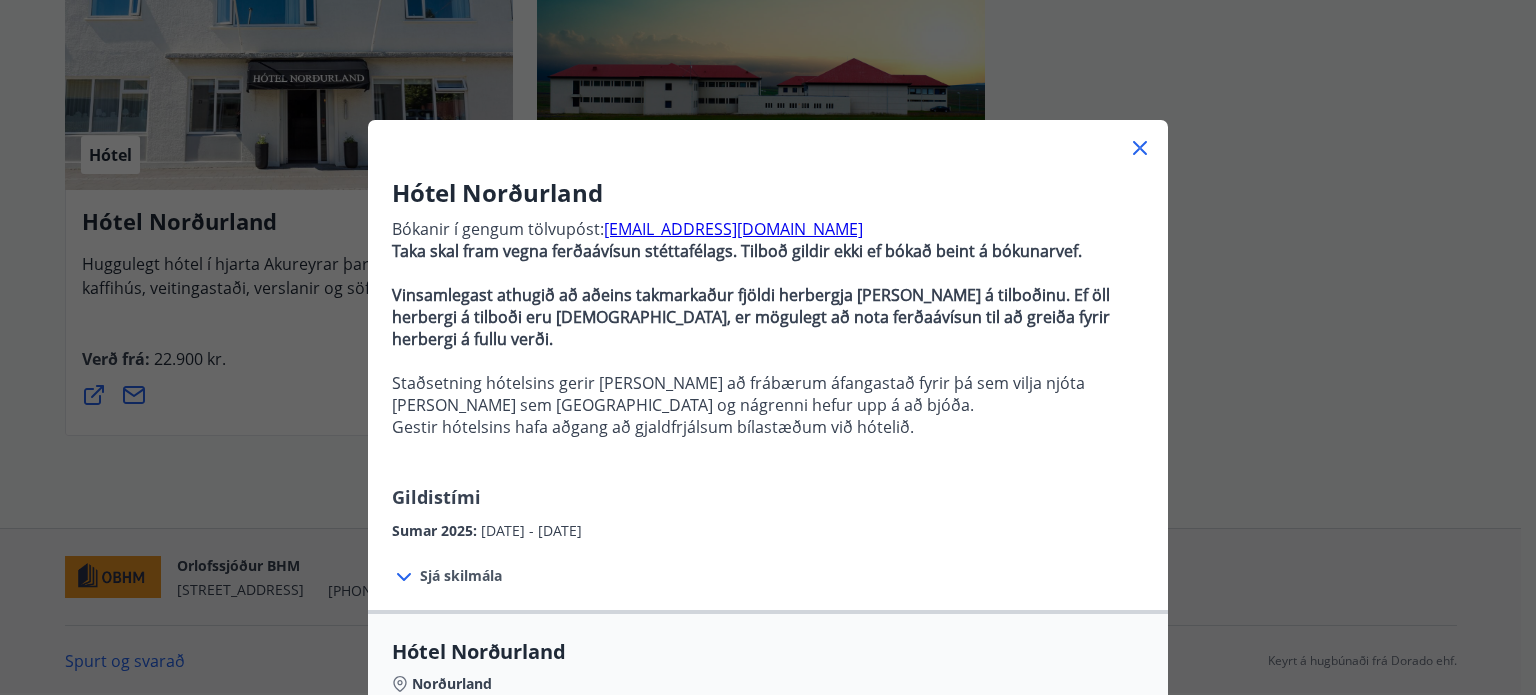 click on "Hótel Norðurland Bókanir í gengum tölvupóst:    [EMAIL_ADDRESS][DOMAIN_NAME]
Taka skal fram vegna ferðaávísun stéttafélags. Tilboð gildir ekki ef bókað beint á bókunarvef.
Vinsamlegast athugið að aðeins takmarkaður fjöldi herbergja [PERSON_NAME] á tilboðinu. Ef öll herbergi á tilboði eru [DEMOGRAPHIC_DATA], er mögulegt að nota ferðaávísun til að greiða fyrir herbergi á fullu verði.
Staðsetning hótelsins gerir [PERSON_NAME] að frábærum áfangastað fyrir þá sem vilja njóta [PERSON_NAME] sem [GEOGRAPHIC_DATA] og nágrenni hefur upp á að bjóða.
Gestir hótelsins hafa aðgang að  gjaldfrjálsum bílastæðum við hótelið.
Gildistími Sumar 2025 : [DATE] - [DATE] Sjá skilmála Afbókunarfyrrivari eru 3 sólarhringar.  Bókanir í gengum tölvupóst:   [EMAIL_ADDRESS][DOMAIN_NAME]
Taka skal fram vegna tilboð stéttafélags.
Hótel [GEOGRAPHIC_DATA][STREET_ADDRESS] [PHONE_NUMBER] [EMAIL_ADDRESS][DOMAIN_NAME] [URL][DOMAIN_NAME]
." at bounding box center (768, 347) 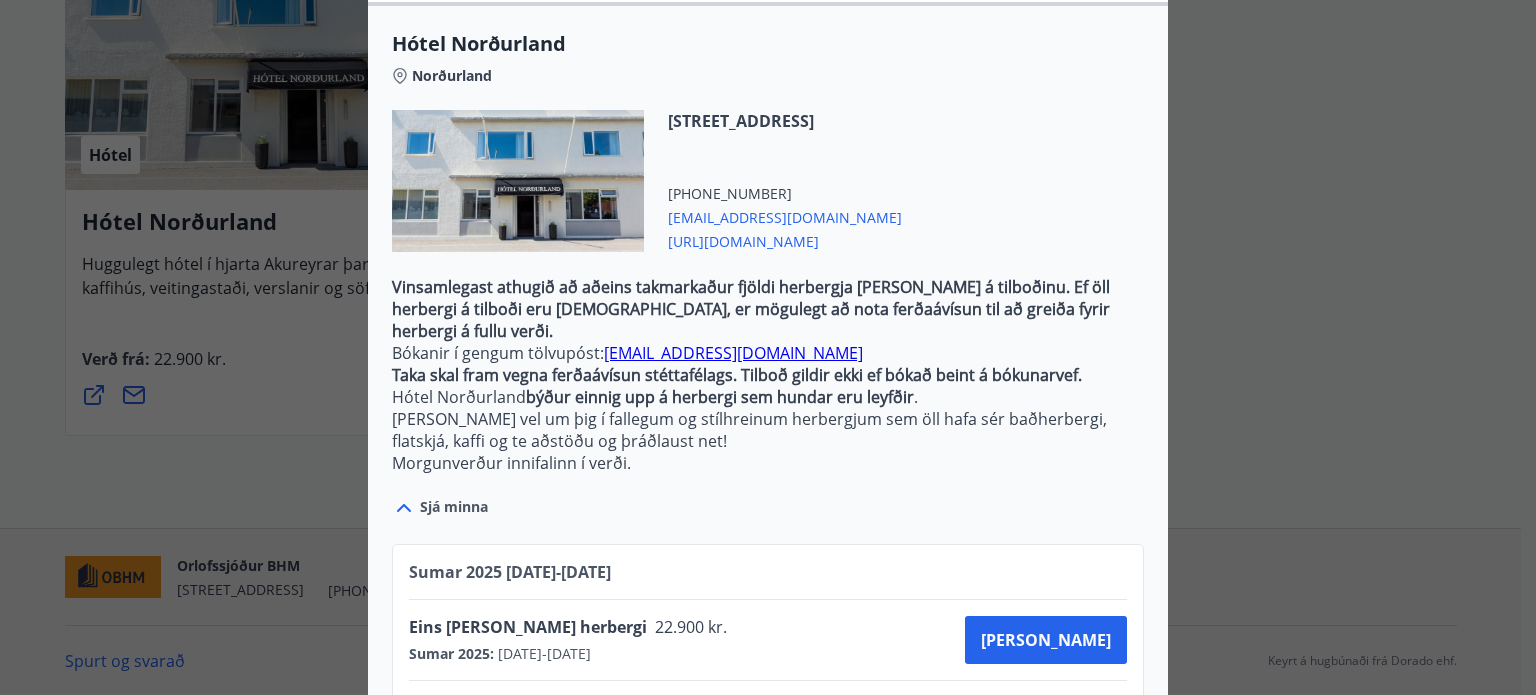 scroll, scrollTop: 749, scrollLeft: 0, axis: vertical 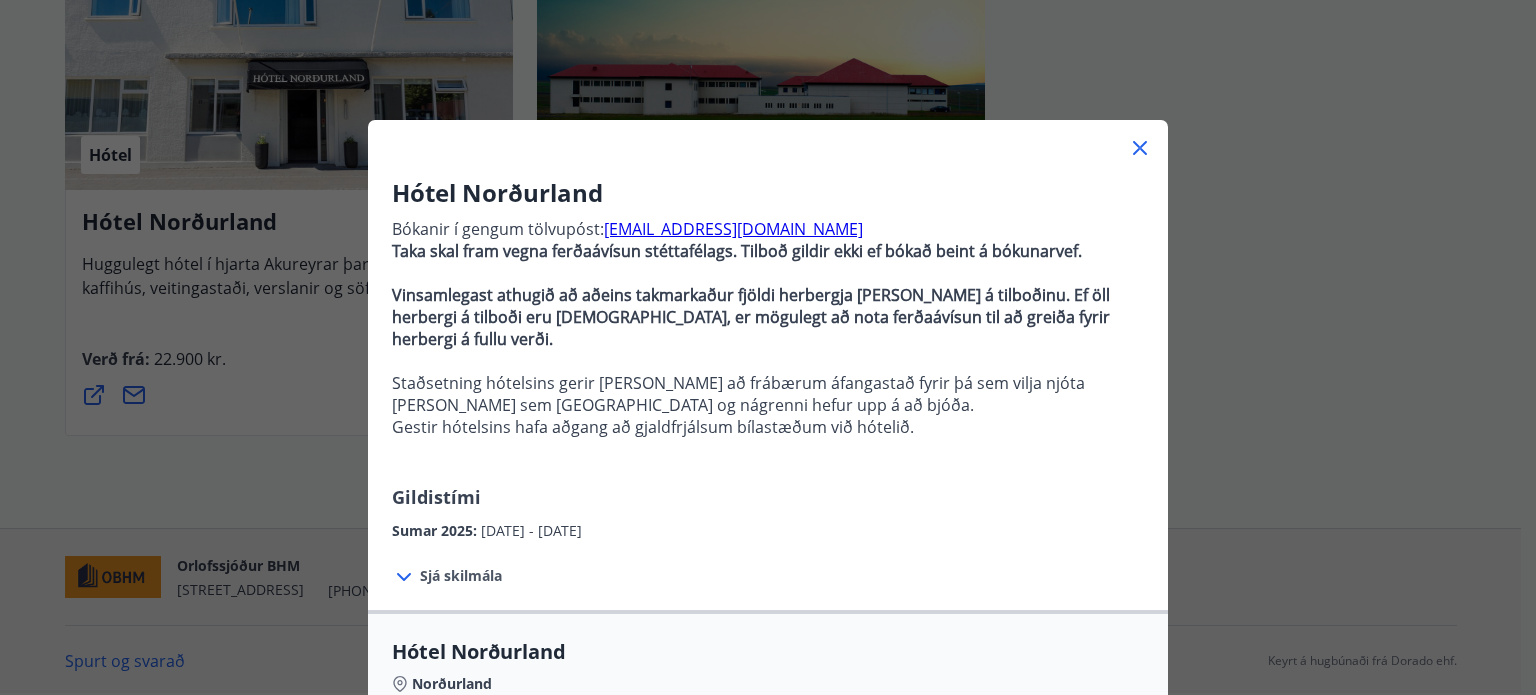 click on "Hótel Norðurland Bókanir í gengum tölvupóst:    [EMAIL_ADDRESS][DOMAIN_NAME]
Taka skal fram vegna ferðaávísun stéttafélags. Tilboð gildir ekki ef bókað beint á bókunarvef.
Vinsamlegast athugið að aðeins takmarkaður fjöldi herbergja [PERSON_NAME] á tilboðinu. Ef öll herbergi á tilboði eru [DEMOGRAPHIC_DATA], er mögulegt að nota ferðaávísun til að greiða fyrir herbergi á fullu verði.
Staðsetning hótelsins gerir [PERSON_NAME] að frábærum áfangastað fyrir þá sem vilja njóta [PERSON_NAME] sem [GEOGRAPHIC_DATA] og nágrenni hefur upp á að bjóða.
Gestir hótelsins hafa aðgang að  gjaldfrjálsum bílastæðum við hótelið.
Gildistími Sumar 2025 : [DATE] - [DATE] Sjá skilmála Afbókunarfyrrivari eru 3 sólarhringar.  Bókanir í gengum tölvupóst:   [EMAIL_ADDRESS][DOMAIN_NAME]
Taka skal fram vegna tilboð stéttafélags.
Hótel [GEOGRAPHIC_DATA][STREET_ADDRESS] [PHONE_NUMBER] [EMAIL_ADDRESS][DOMAIN_NAME] [URL][DOMAIN_NAME]
." at bounding box center [768, 347] 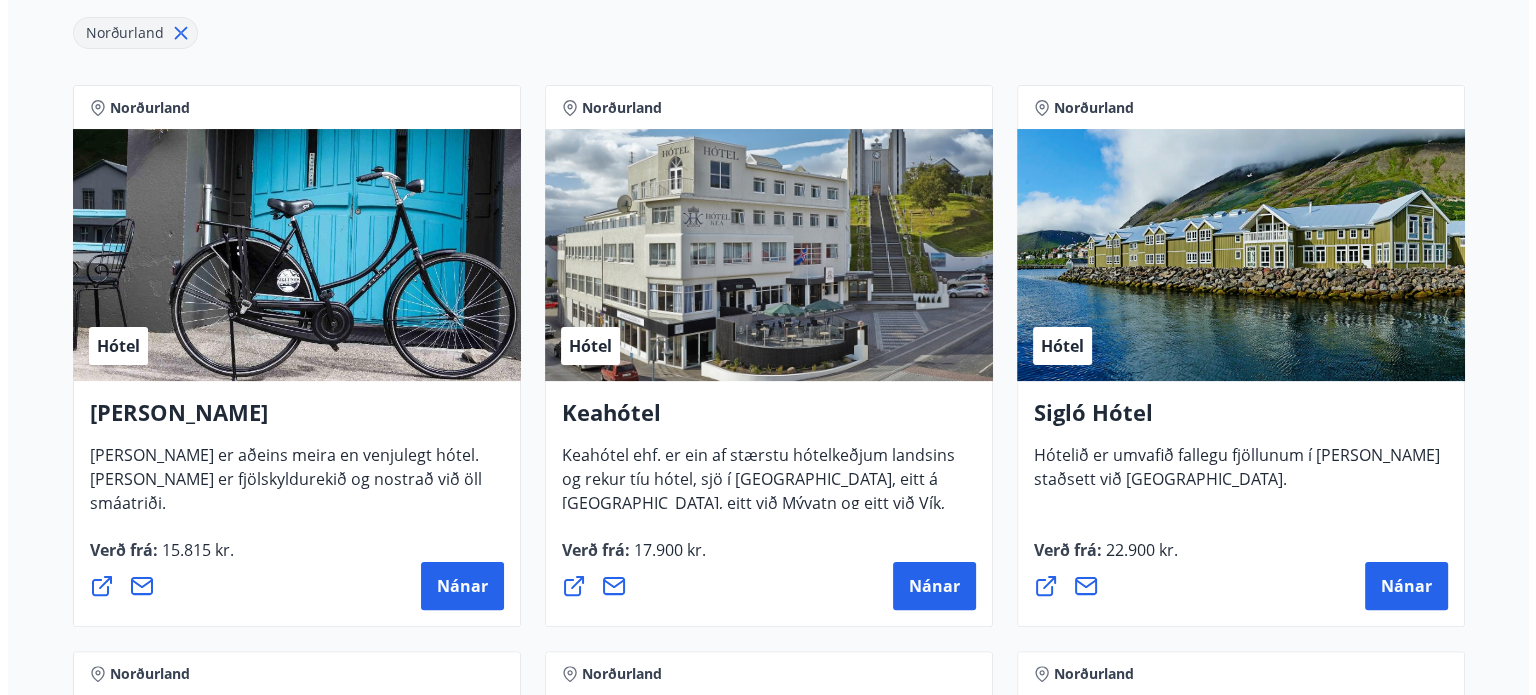 scroll, scrollTop: 480, scrollLeft: 0, axis: vertical 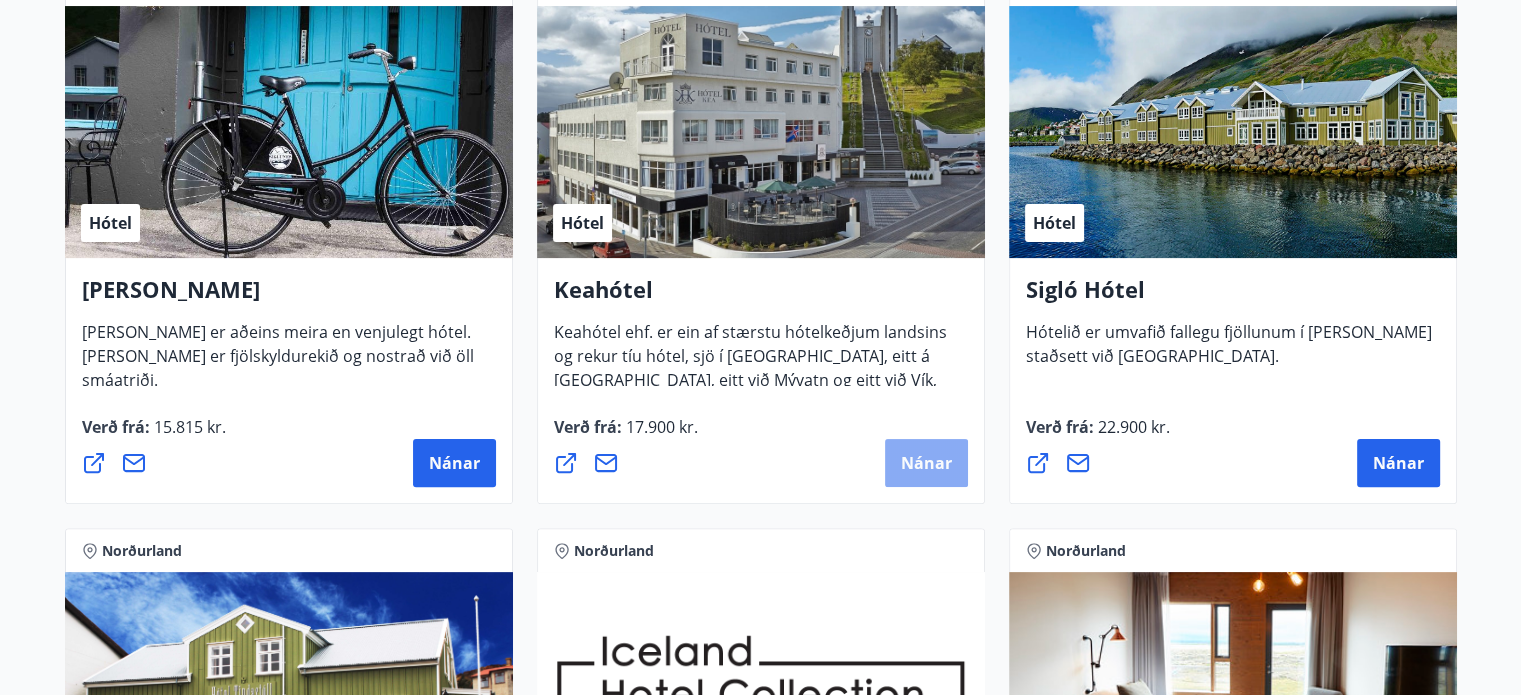click on "Nánar" at bounding box center (926, 463) 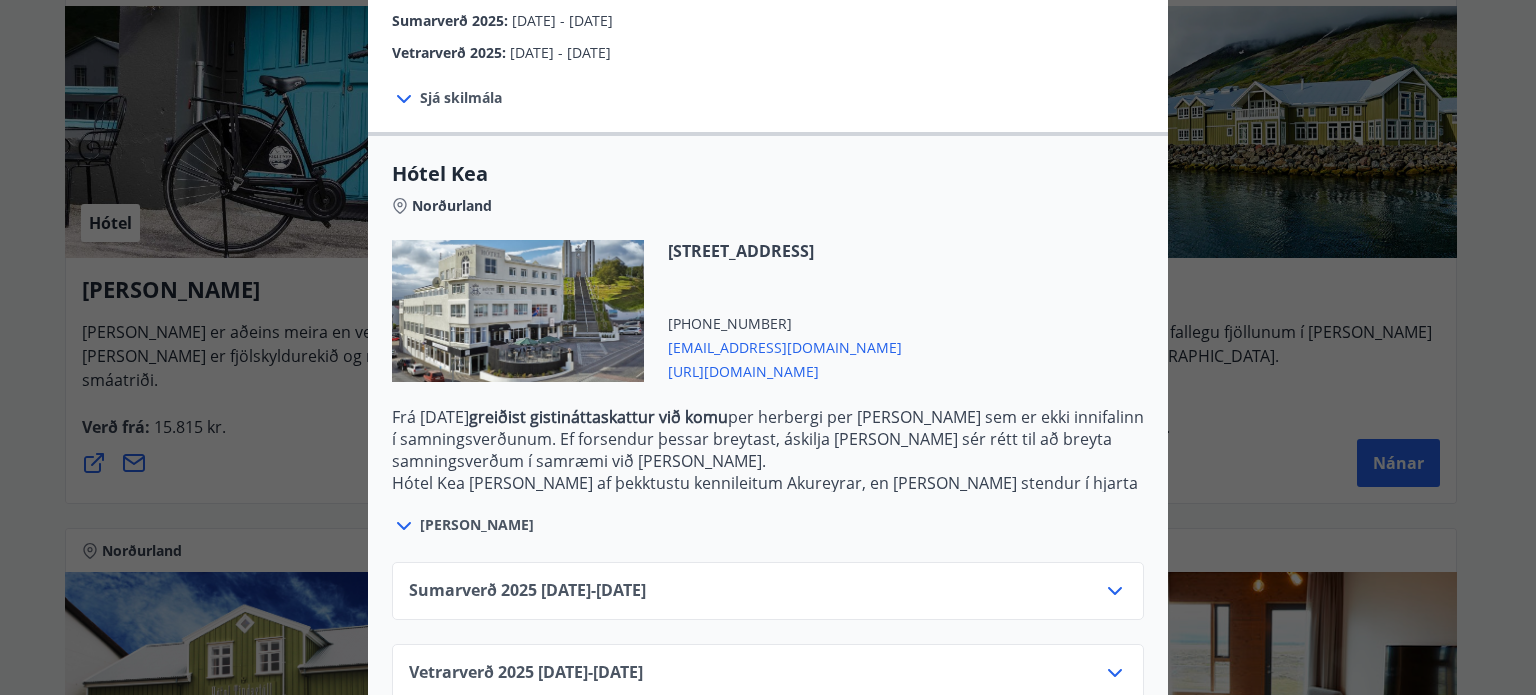 scroll, scrollTop: 422, scrollLeft: 0, axis: vertical 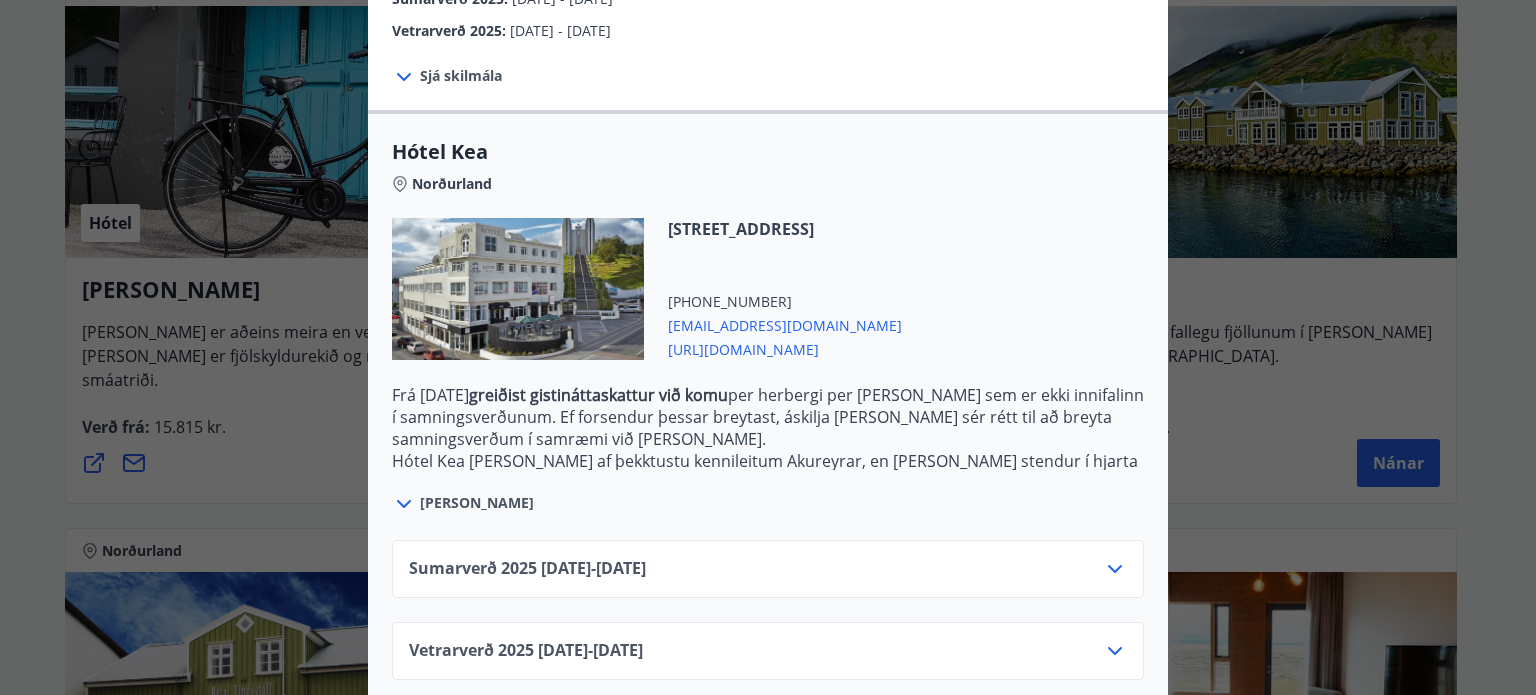 click 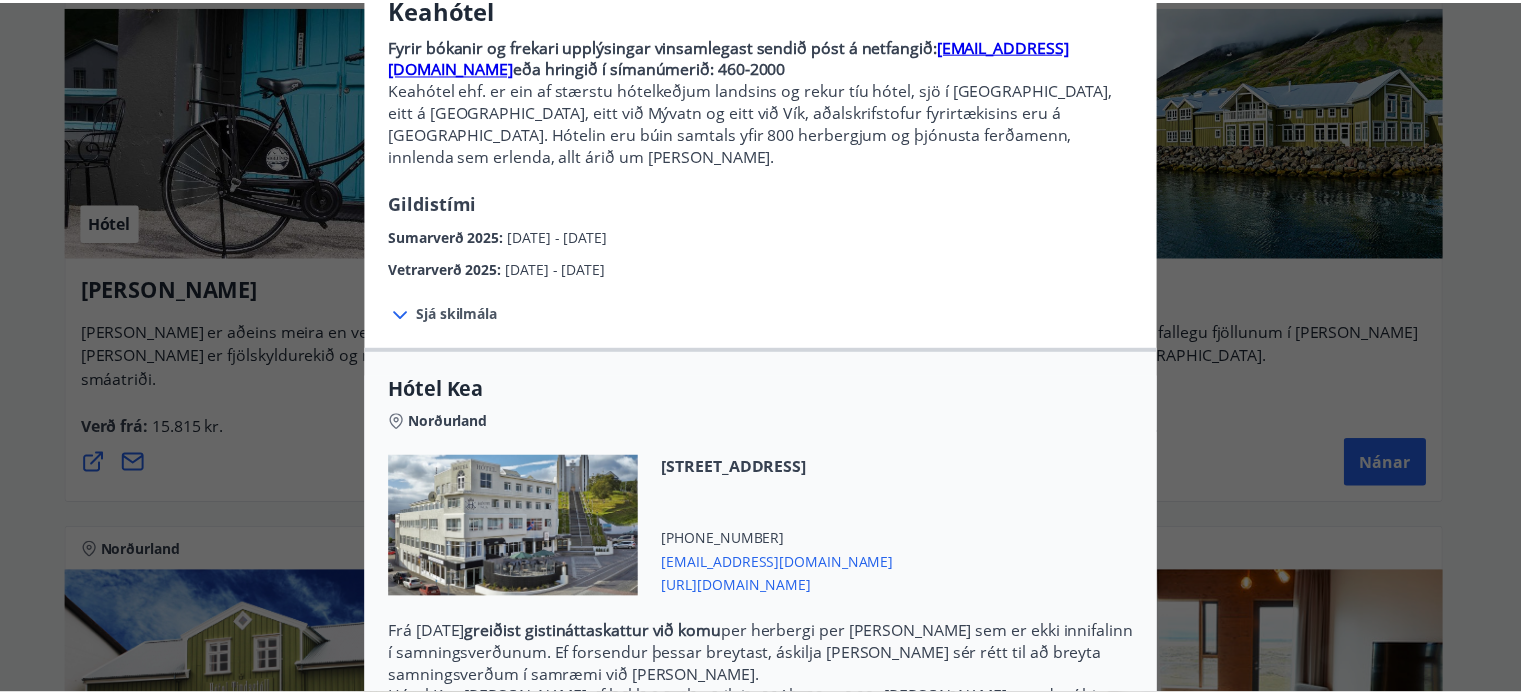 scroll, scrollTop: 0, scrollLeft: 0, axis: both 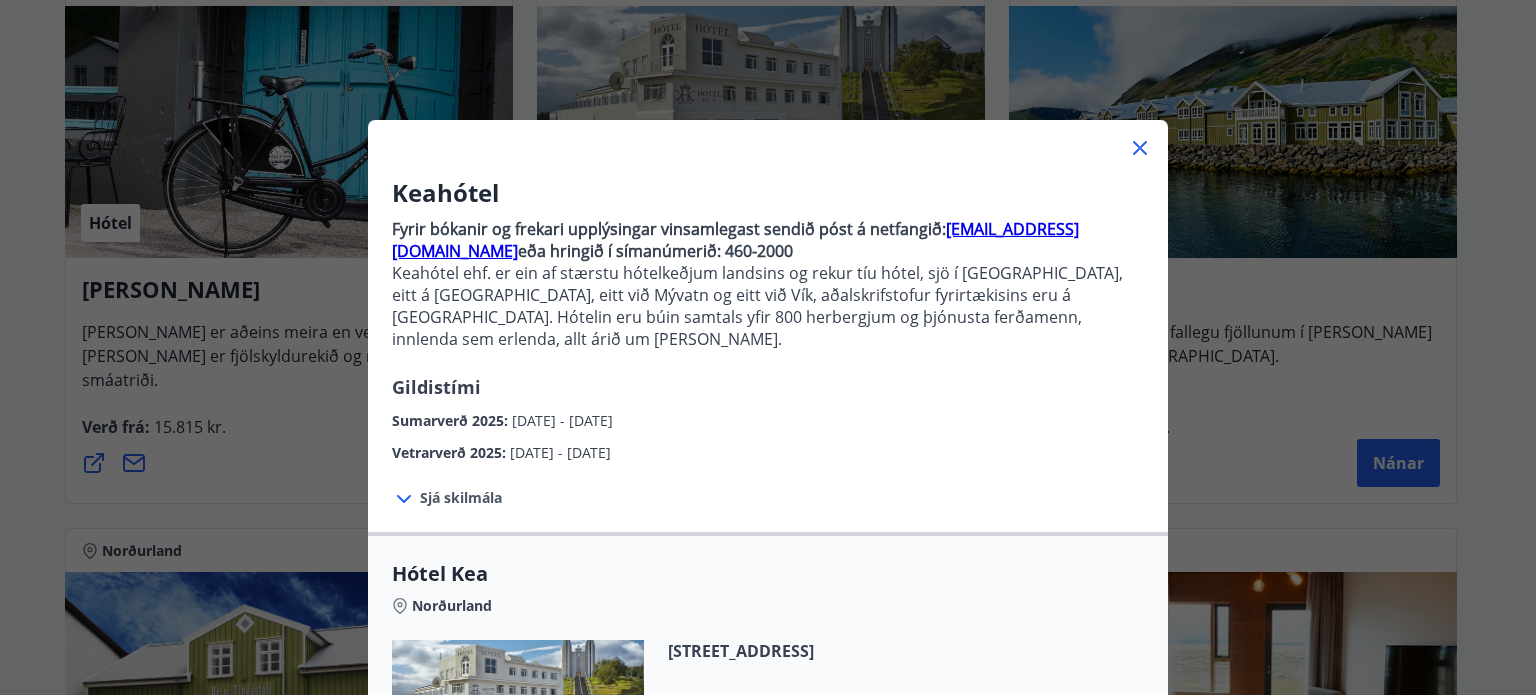 click 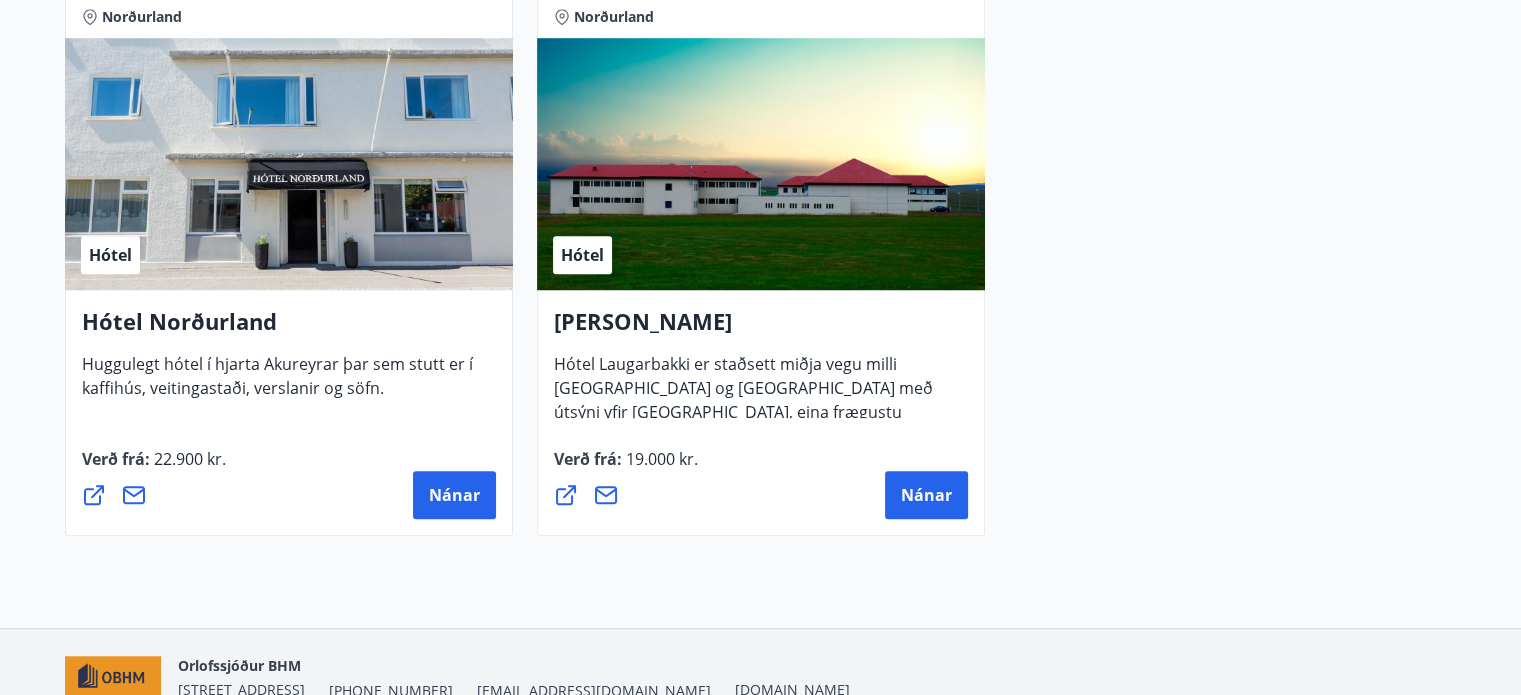 scroll, scrollTop: 1680, scrollLeft: 0, axis: vertical 